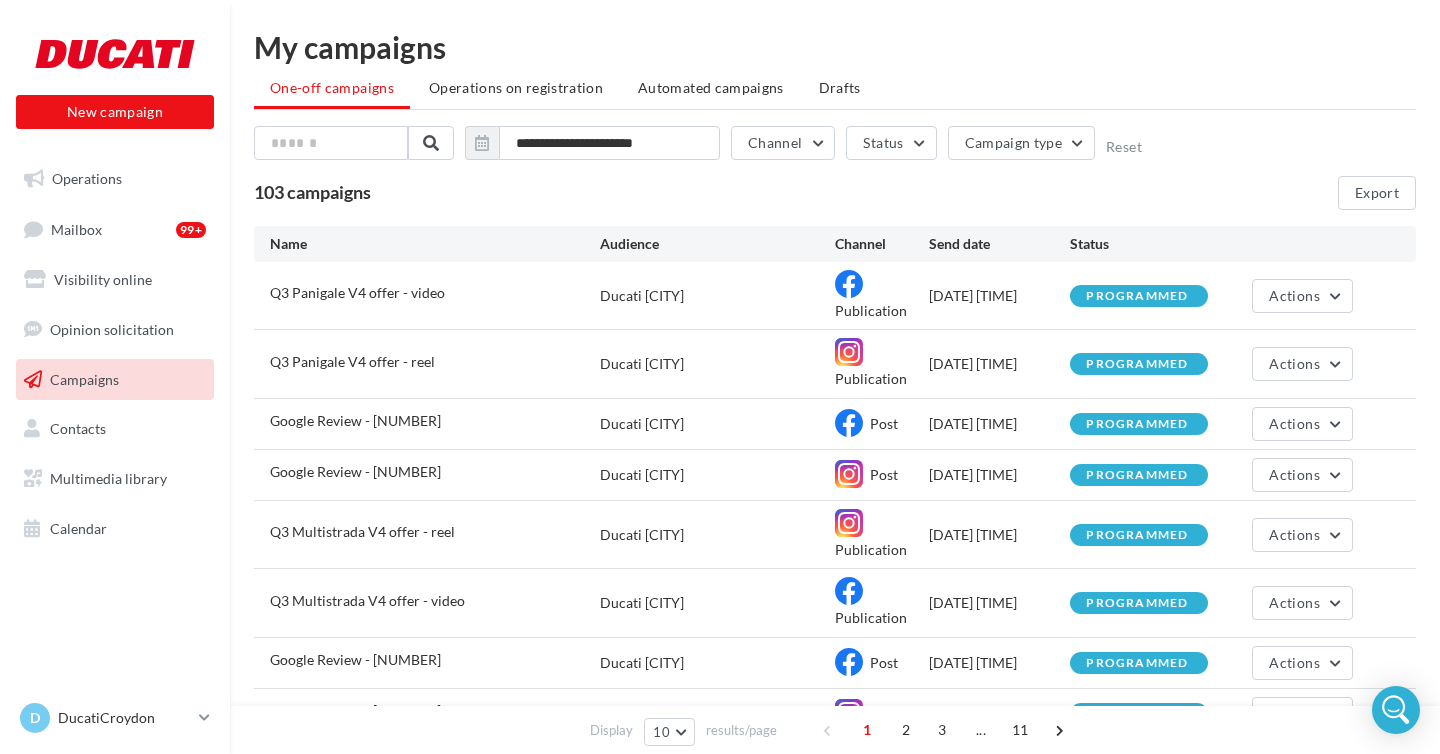 scroll, scrollTop: 0, scrollLeft: 0, axis: both 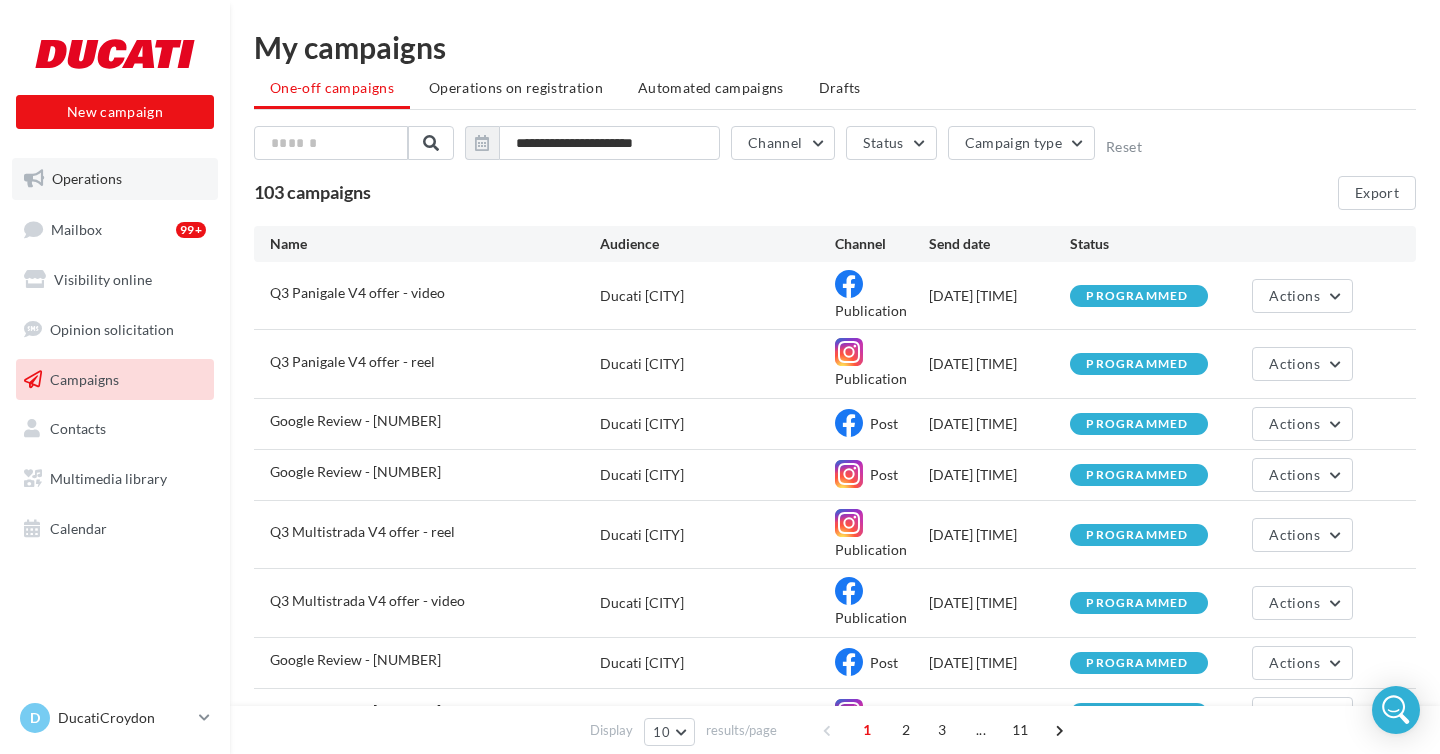 click on "Operations" at bounding box center (87, 178) 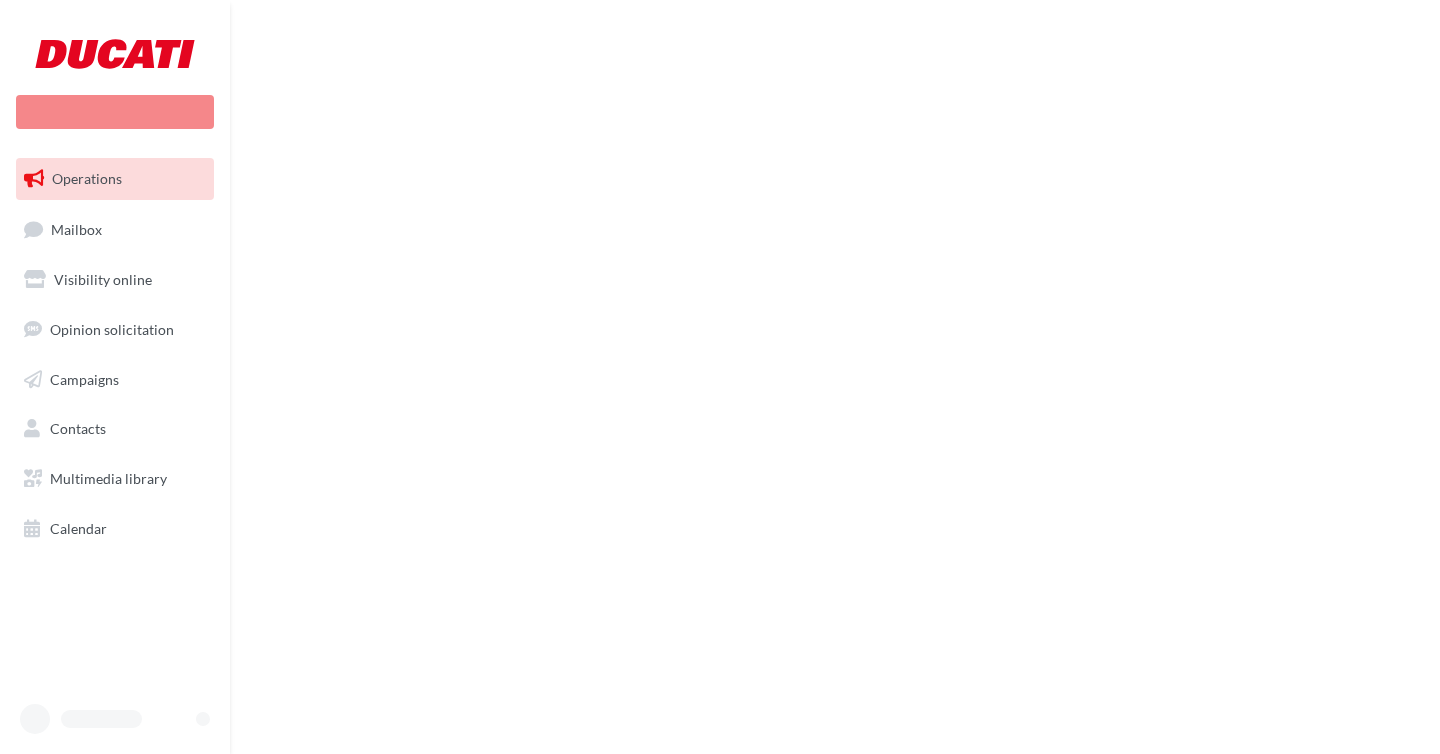 scroll, scrollTop: 0, scrollLeft: 0, axis: both 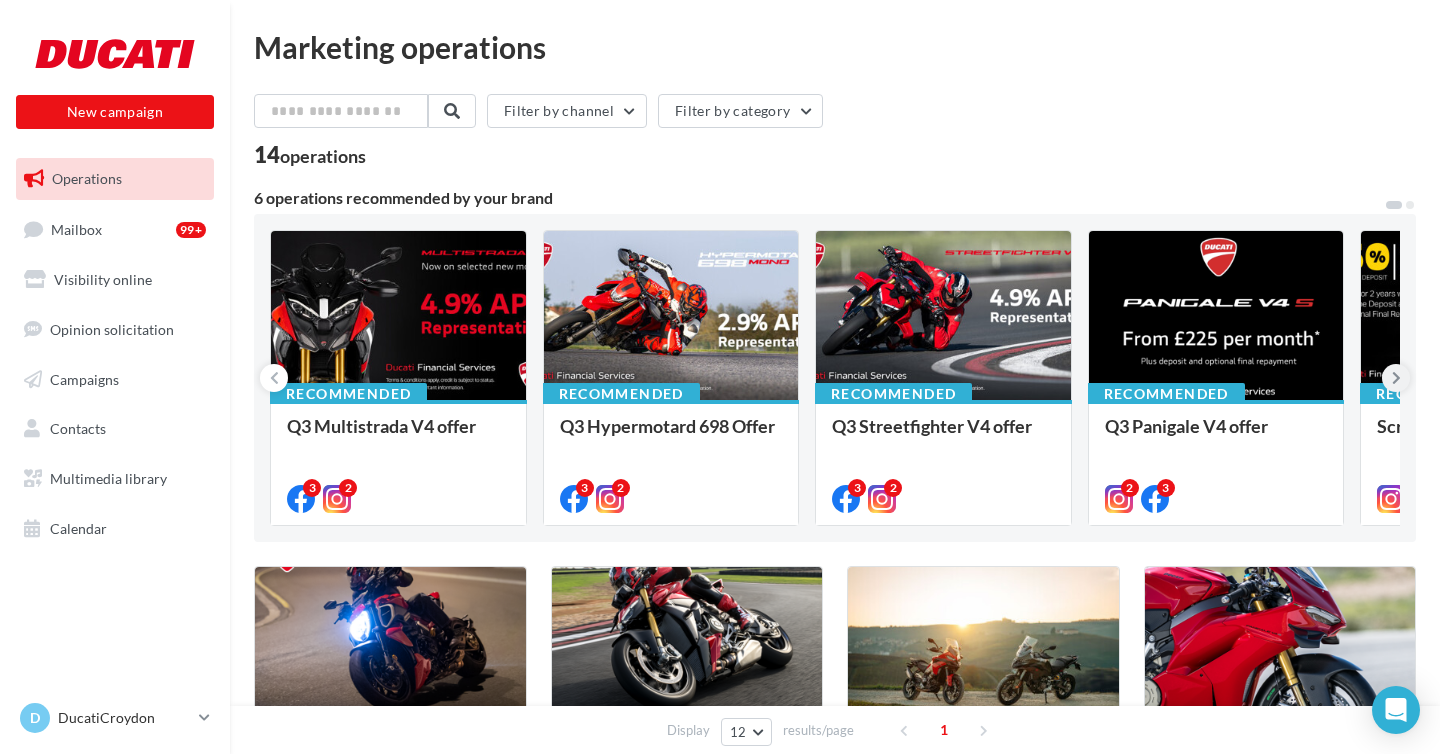 click at bounding box center (1396, 378) 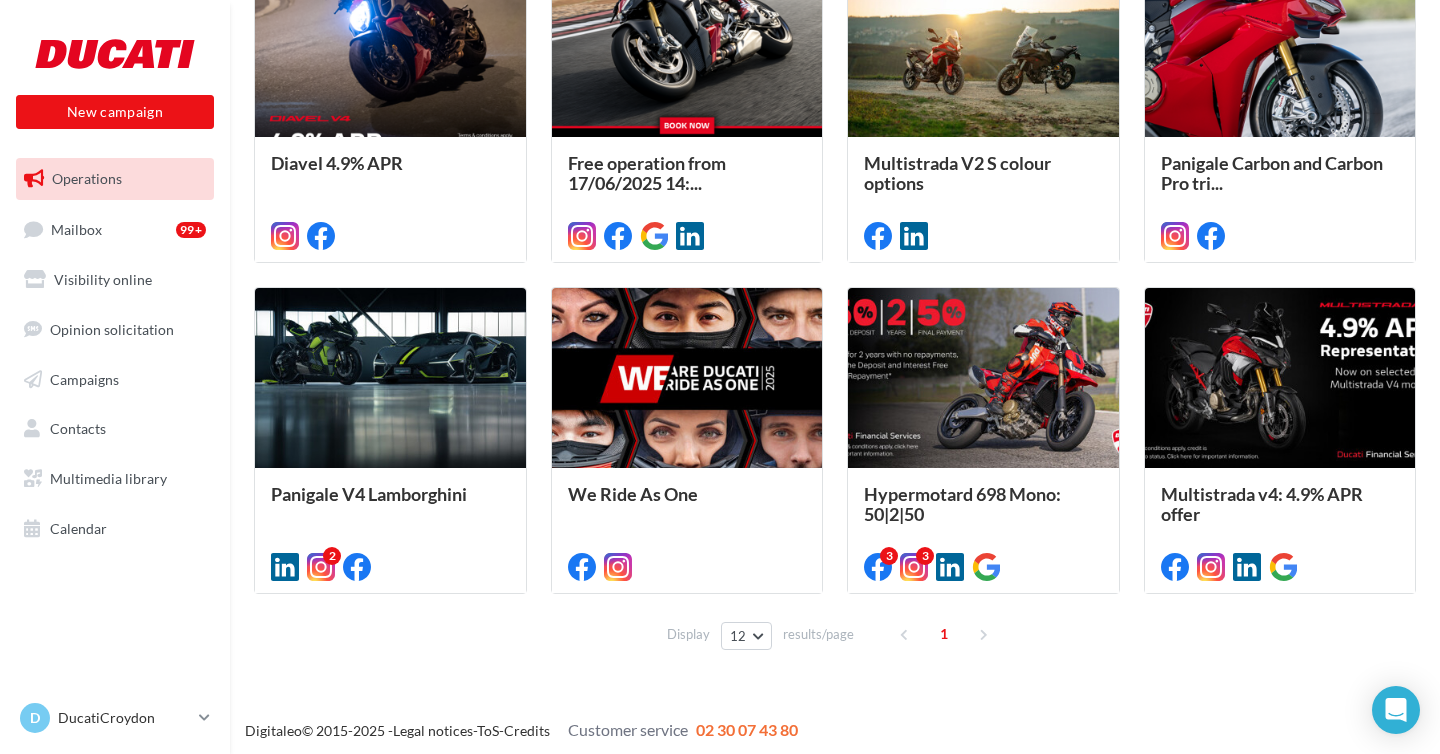 scroll, scrollTop: 616, scrollLeft: 0, axis: vertical 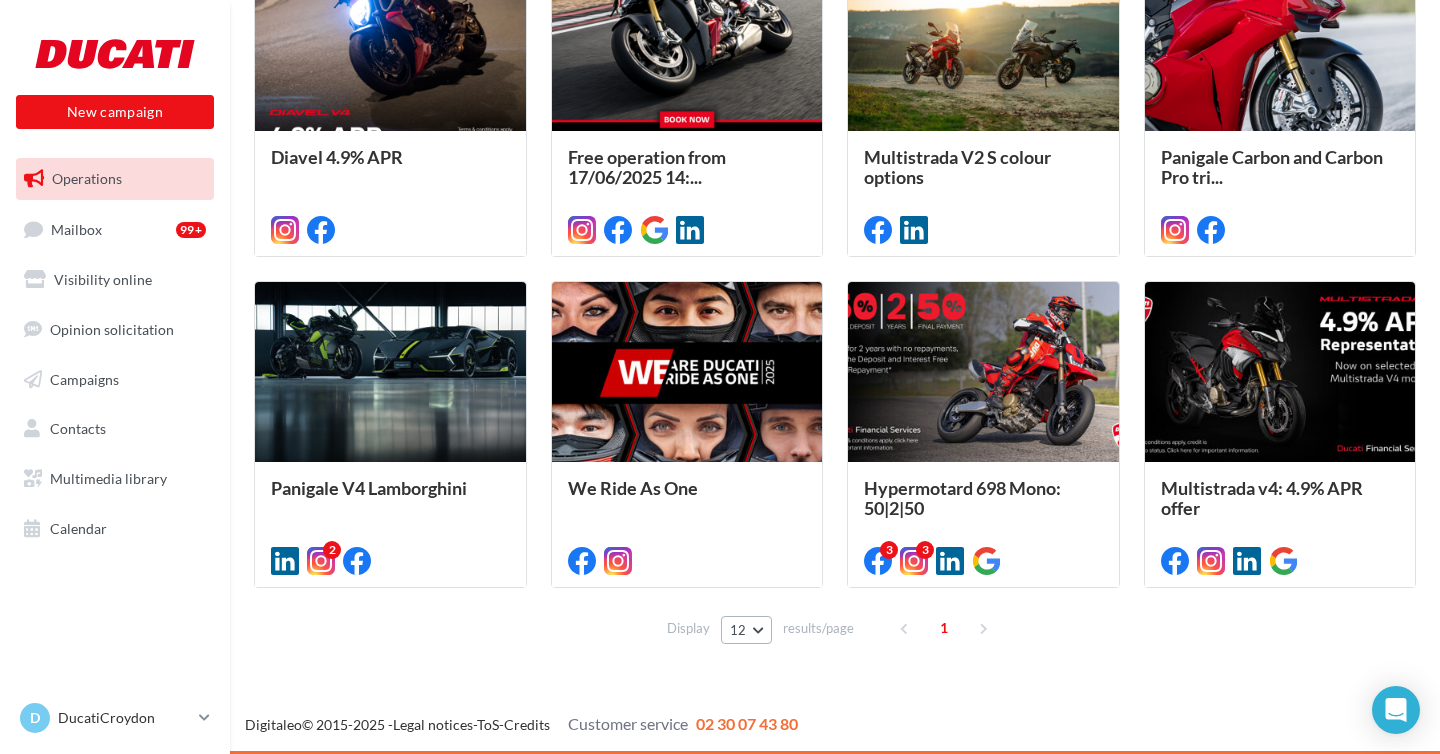 click on "12" at bounding box center [746, 630] 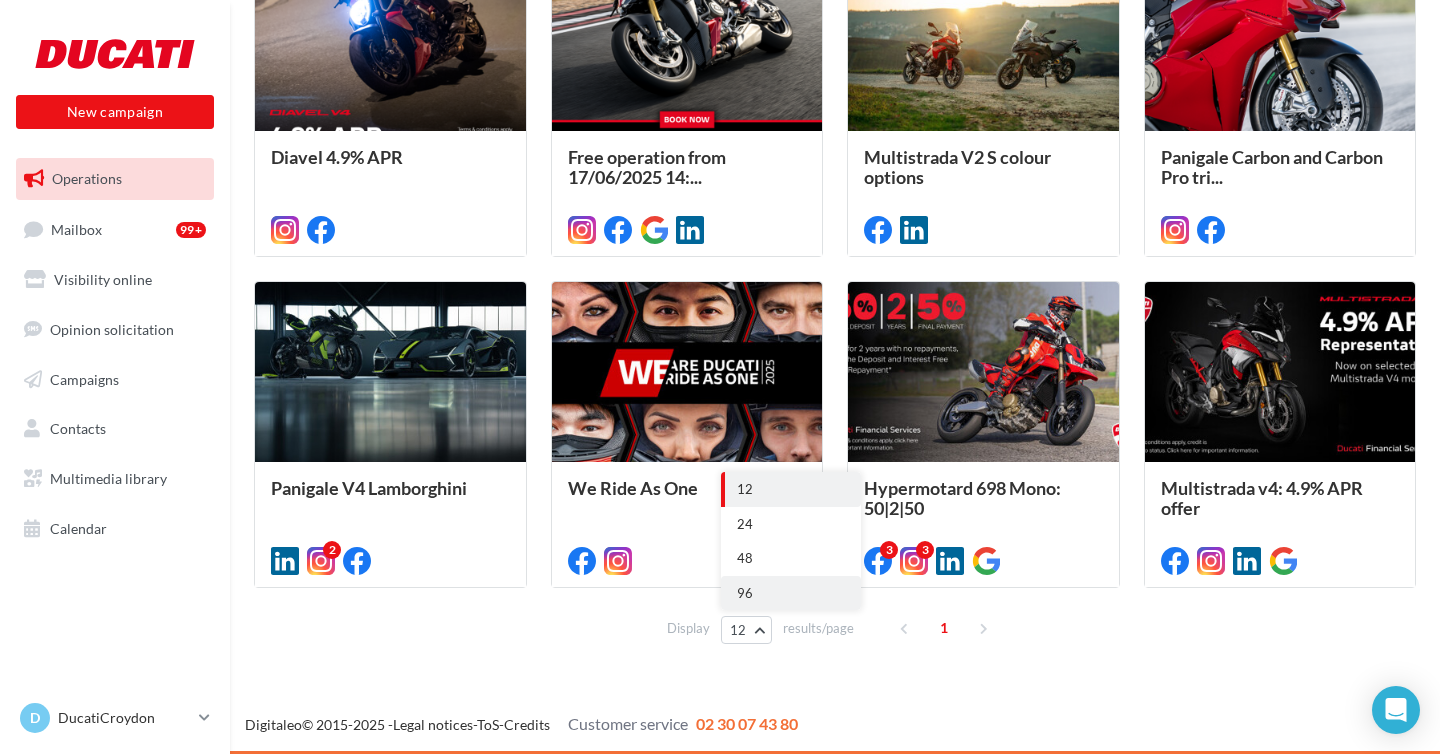 click on "96" at bounding box center (791, 593) 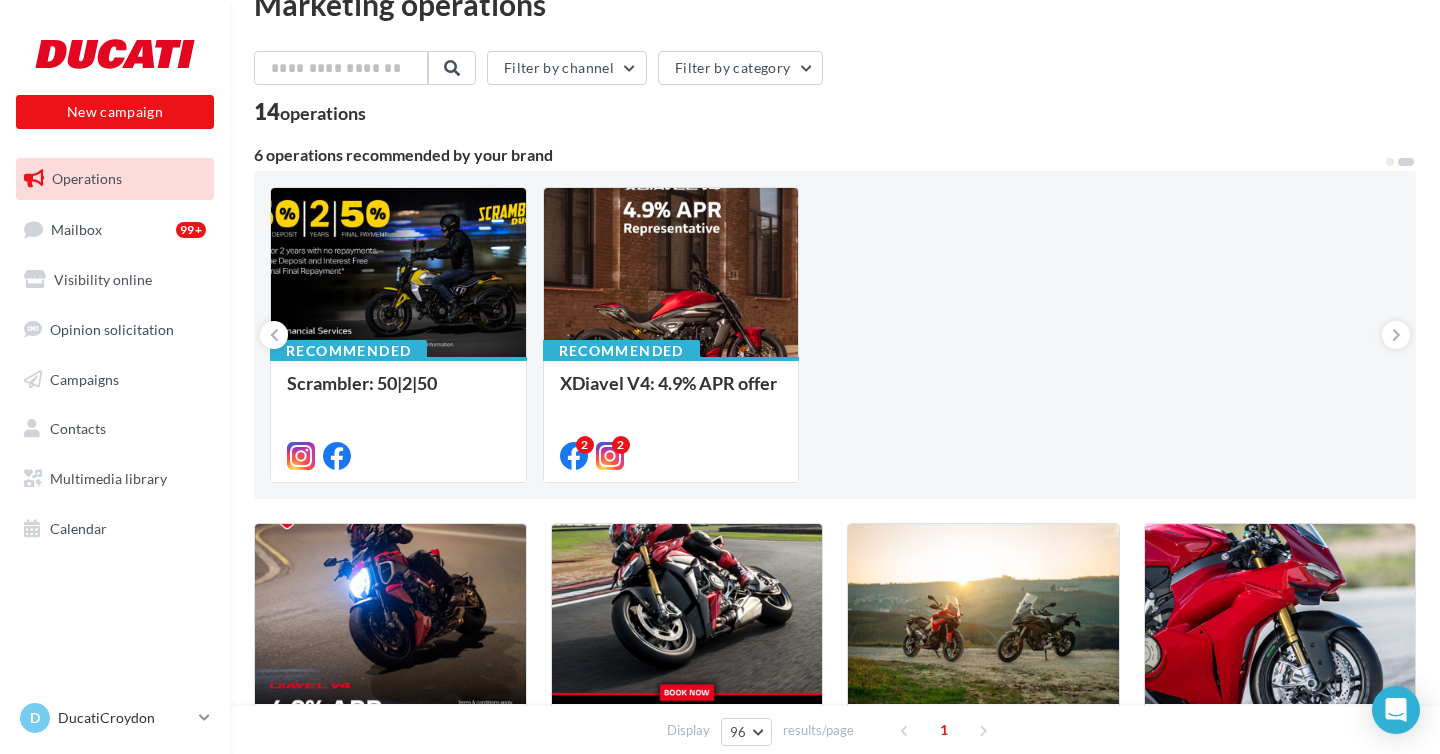 scroll, scrollTop: 0, scrollLeft: 0, axis: both 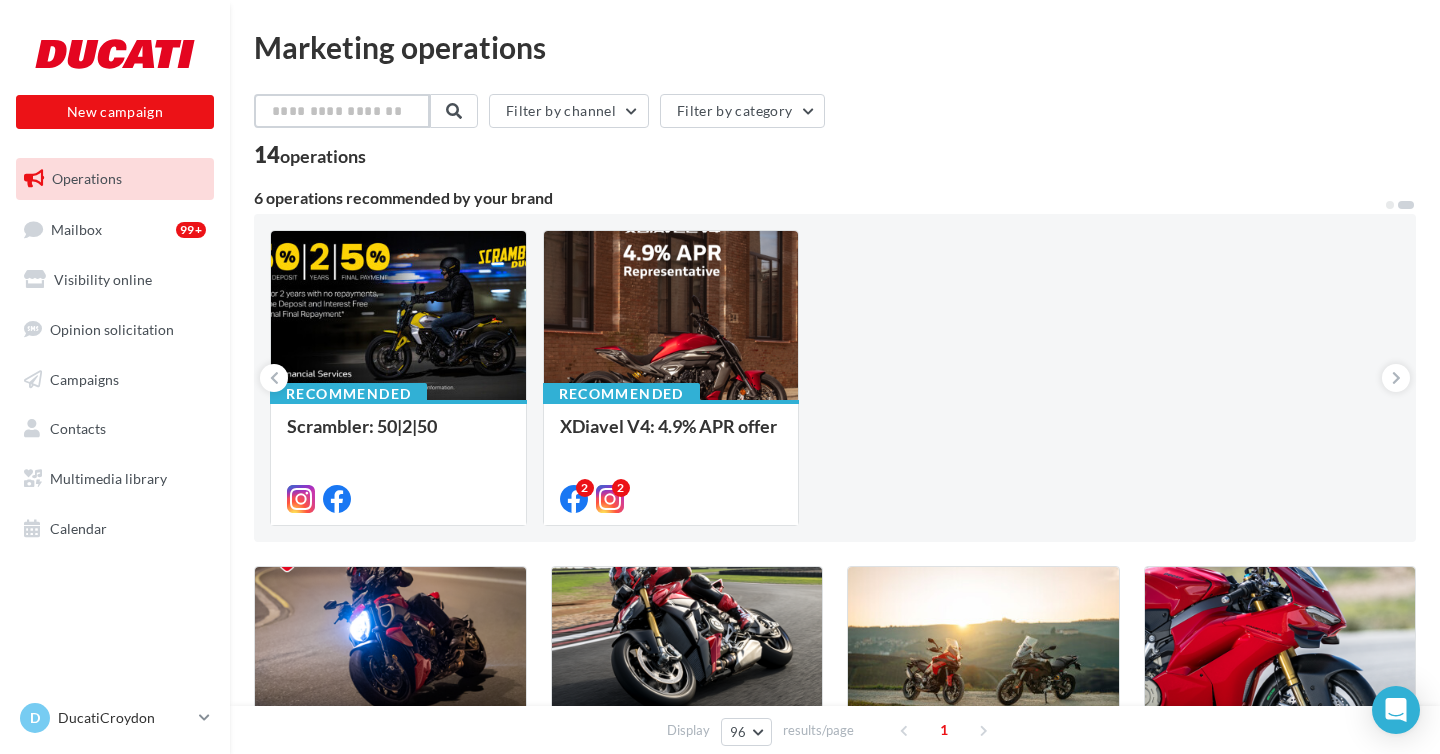 click at bounding box center [342, 111] 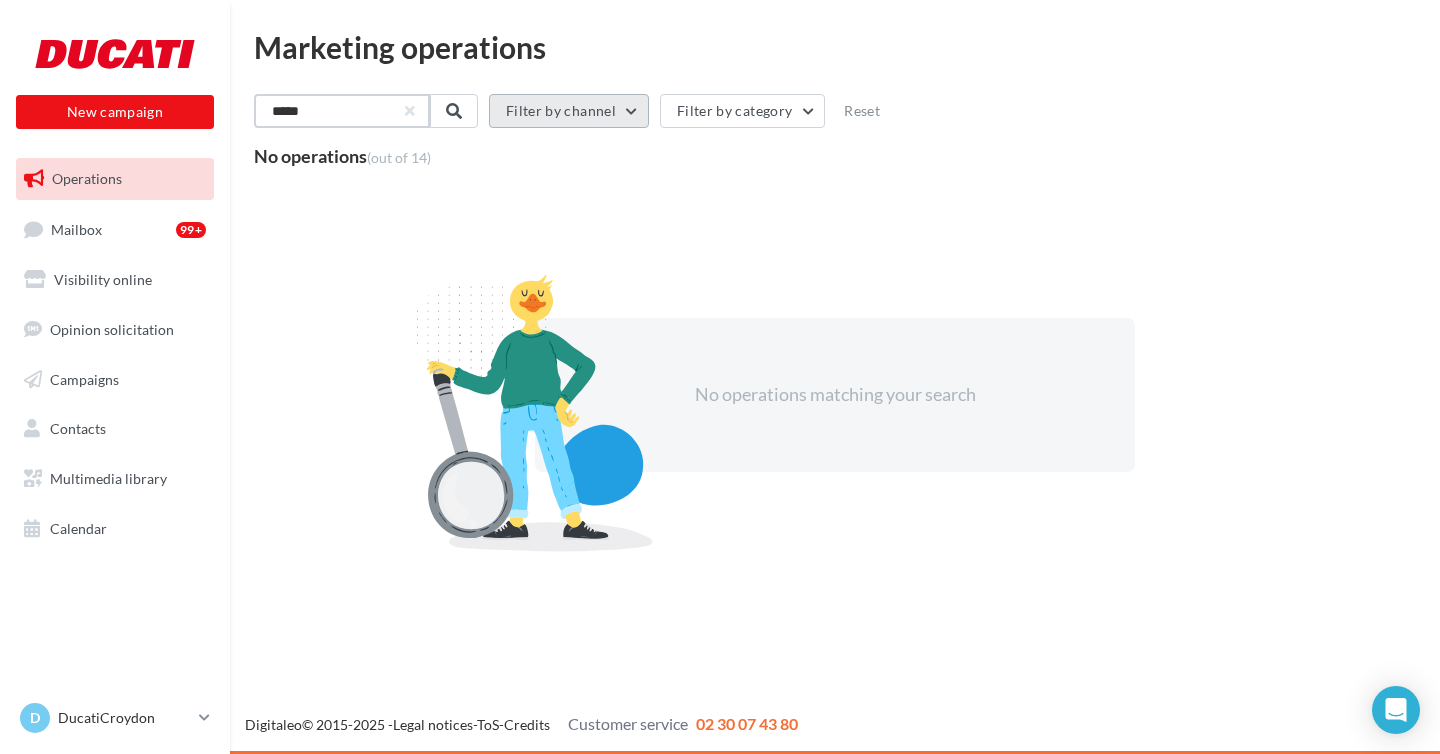 type on "*****" 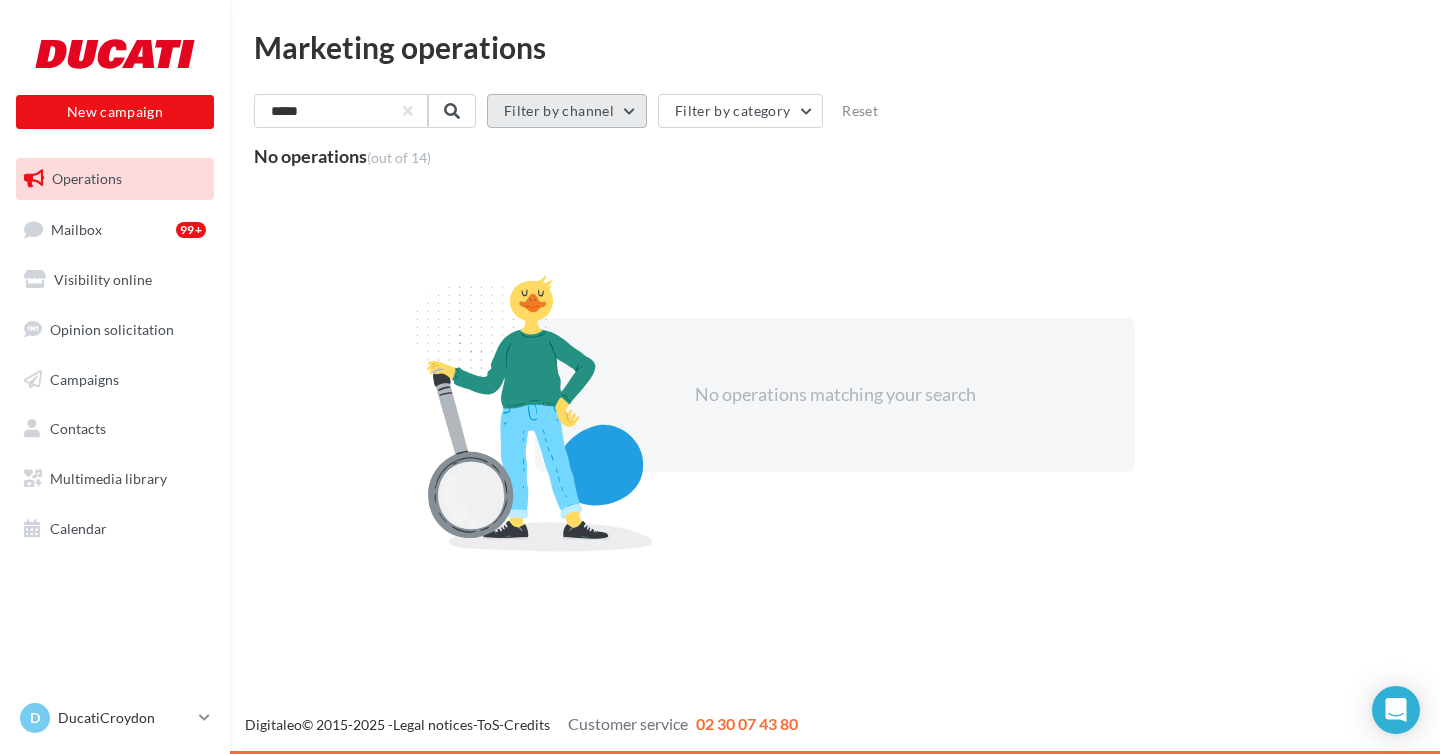 click on "Filter by channel" at bounding box center (567, 111) 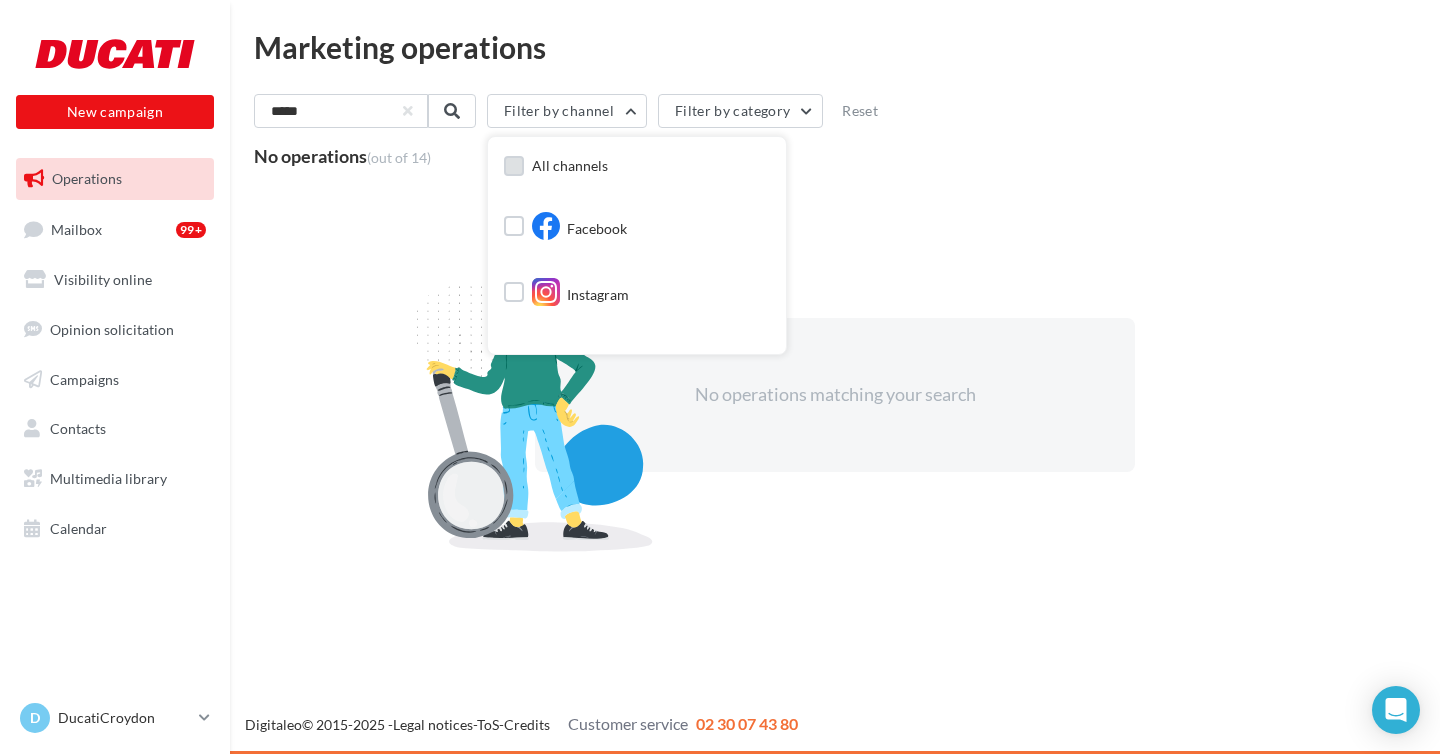 click on "All channels" at bounding box center [570, 165] 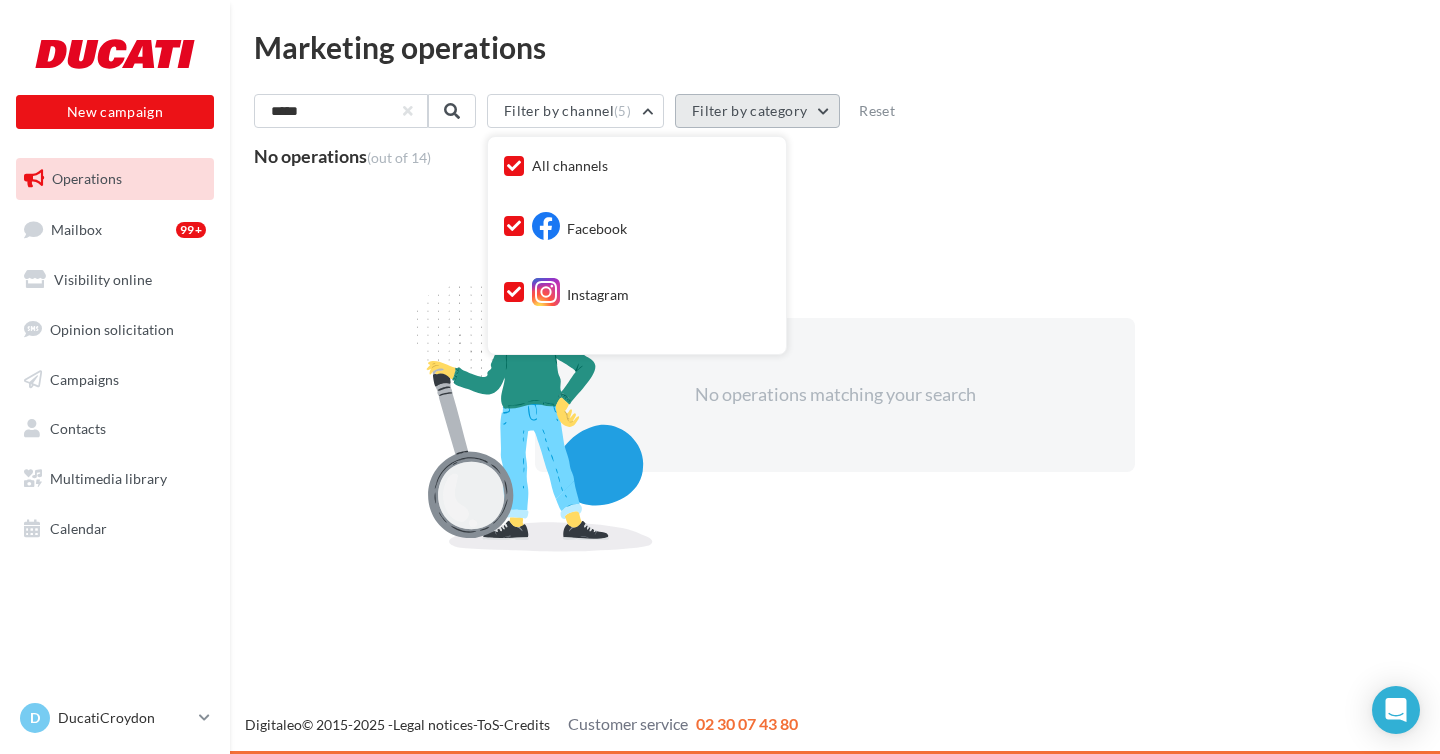 click on "Filter by category" at bounding box center [757, 111] 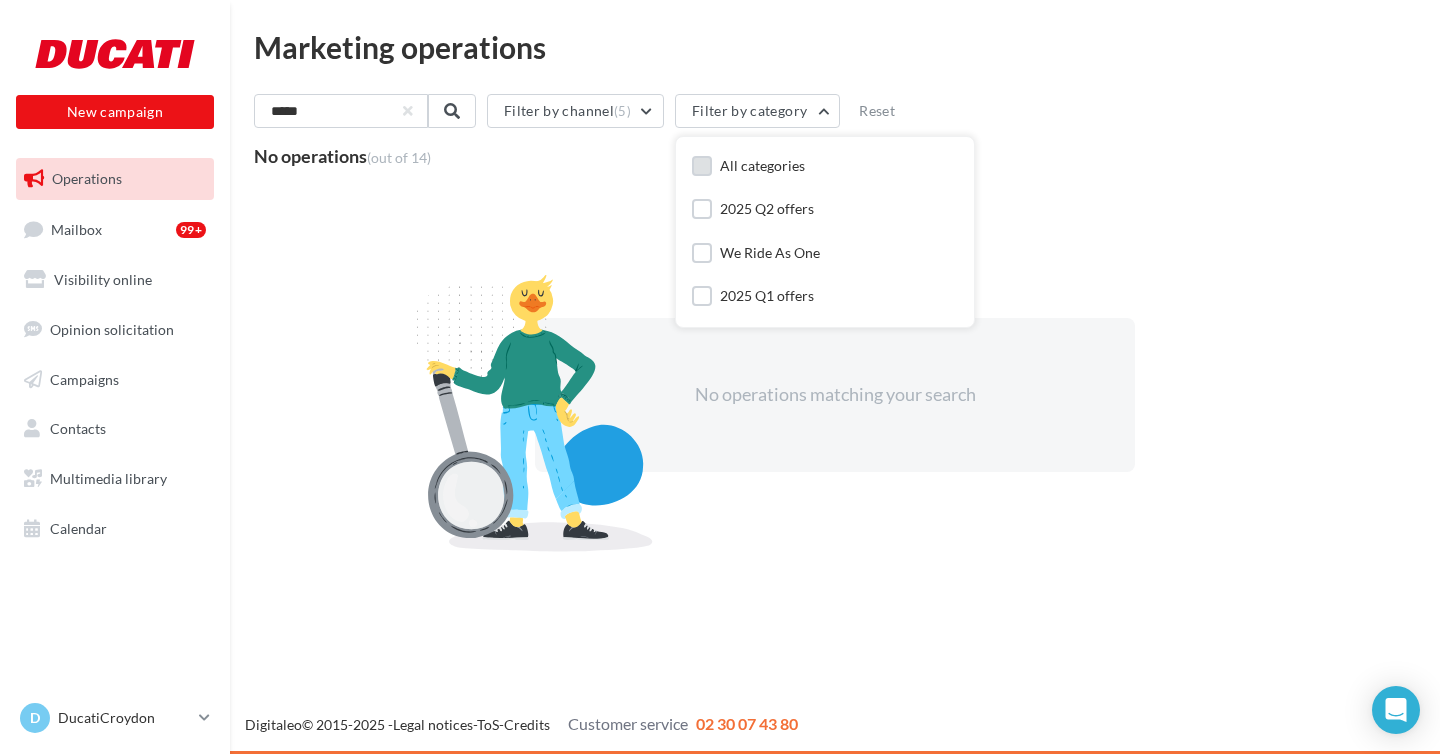 click at bounding box center (702, 166) 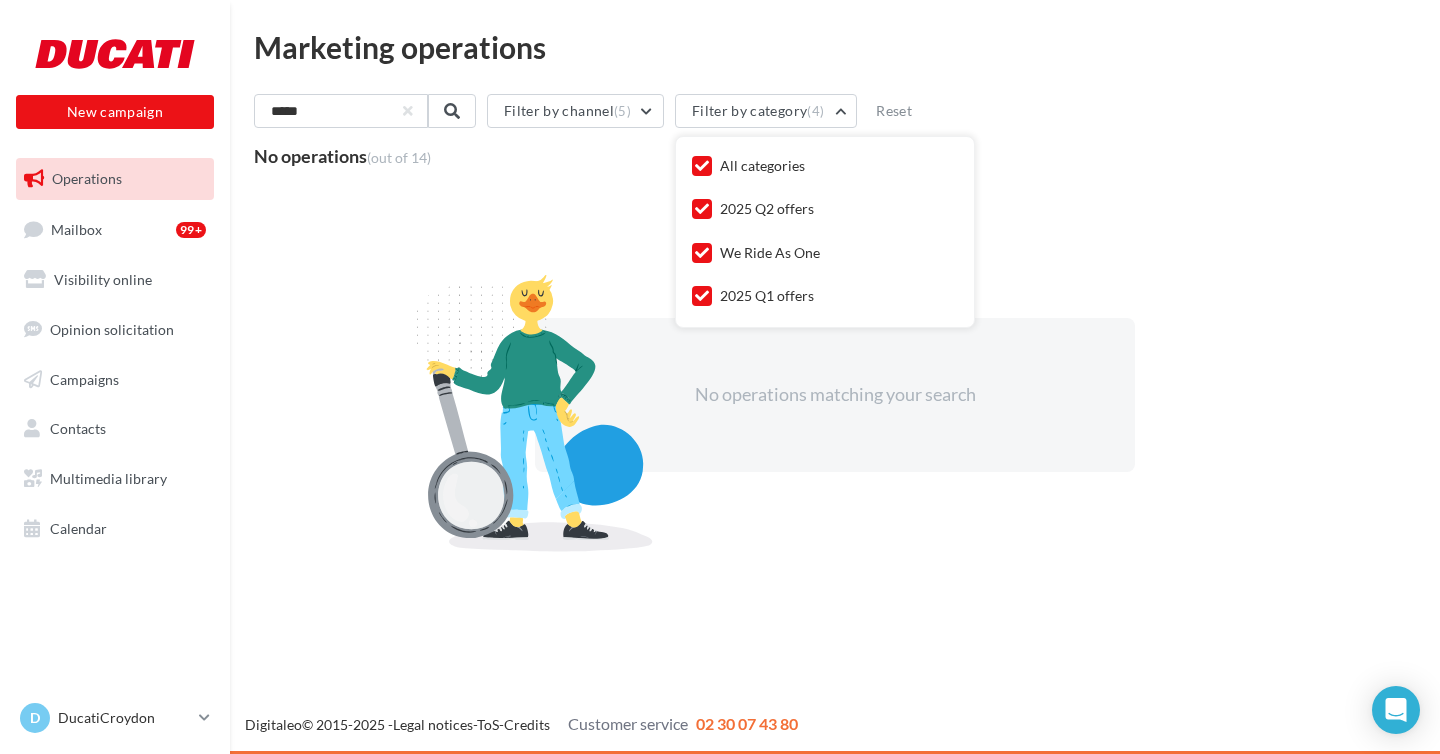 click on "*****         Filter by channel  (5)         Filter by category  (4)                 All categories         2025 Q2 offers         We Ride As One         2025 Q1 offers
Reset" at bounding box center (835, 115) 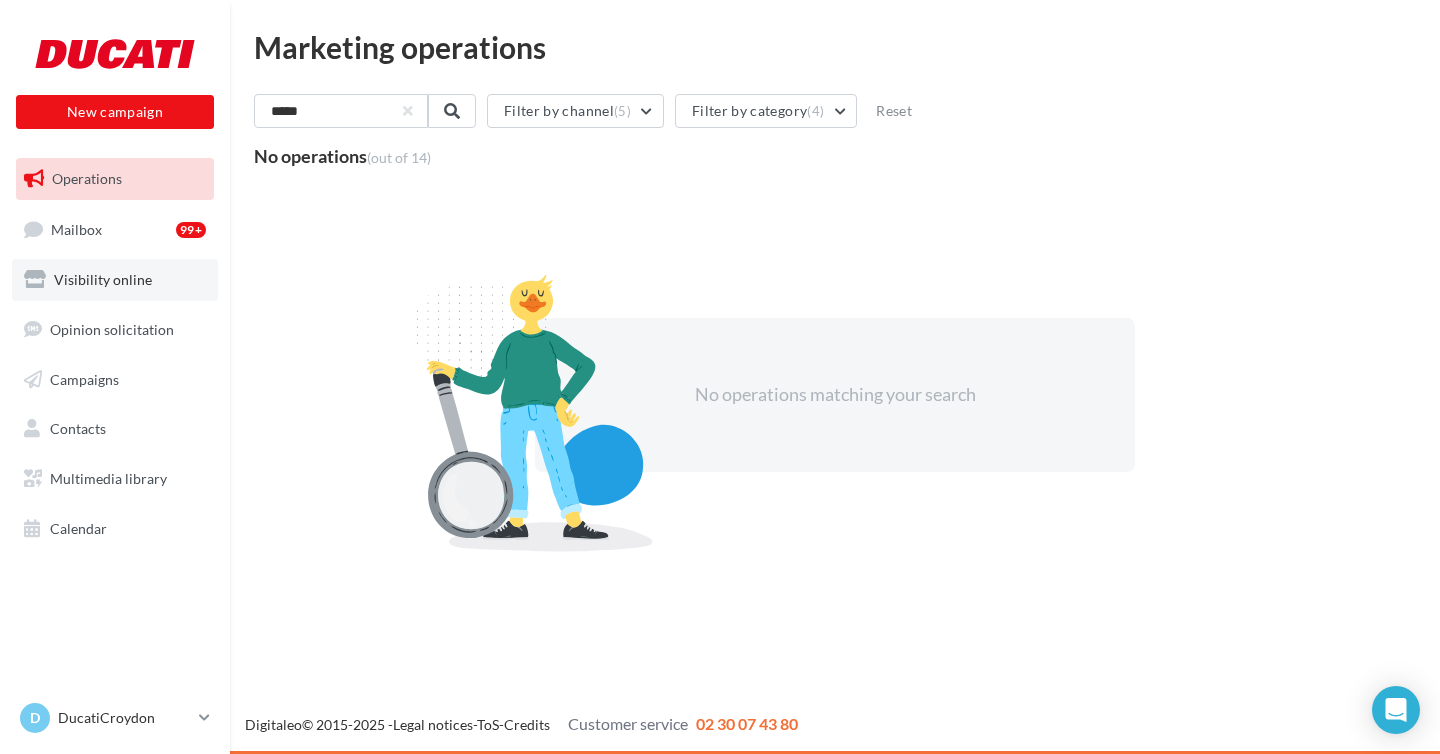 click on "Visibility online" at bounding box center (103, 279) 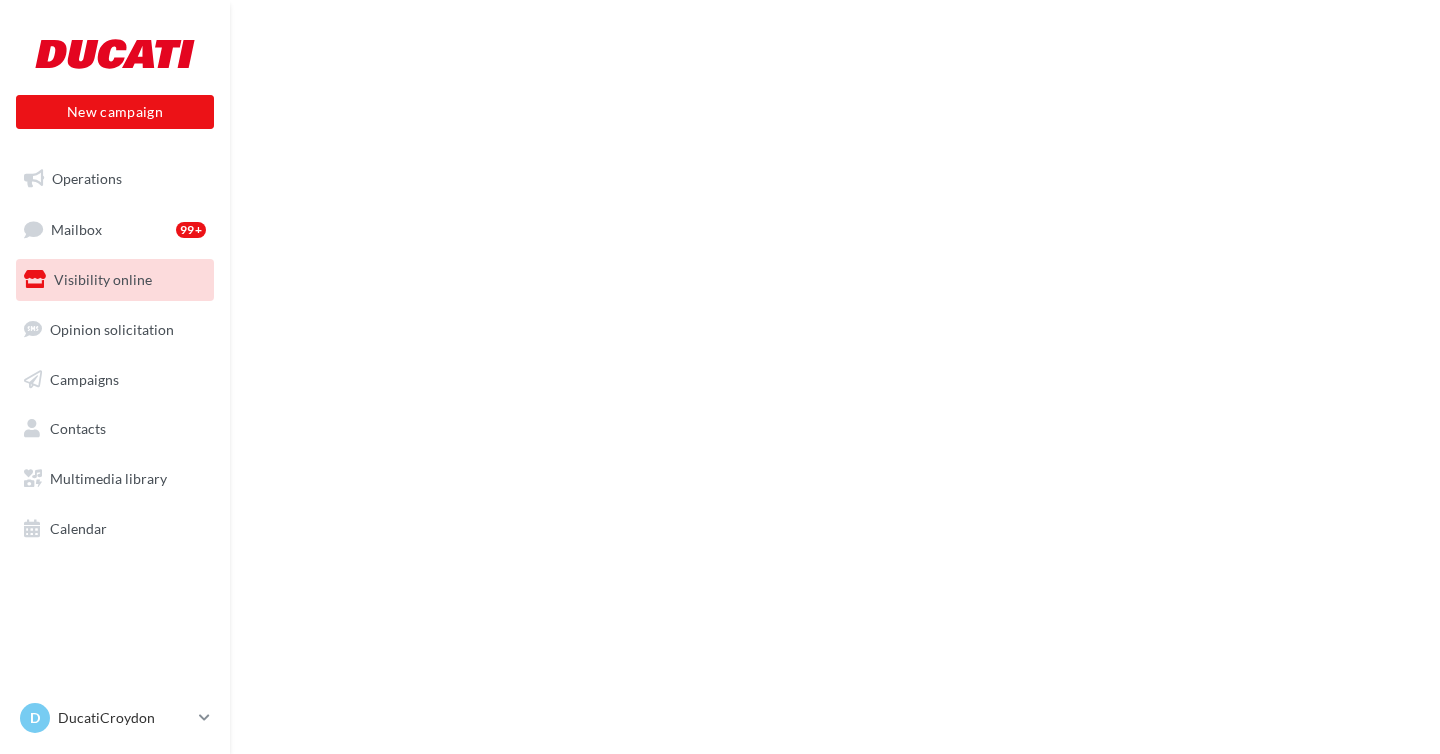 scroll, scrollTop: 0, scrollLeft: 0, axis: both 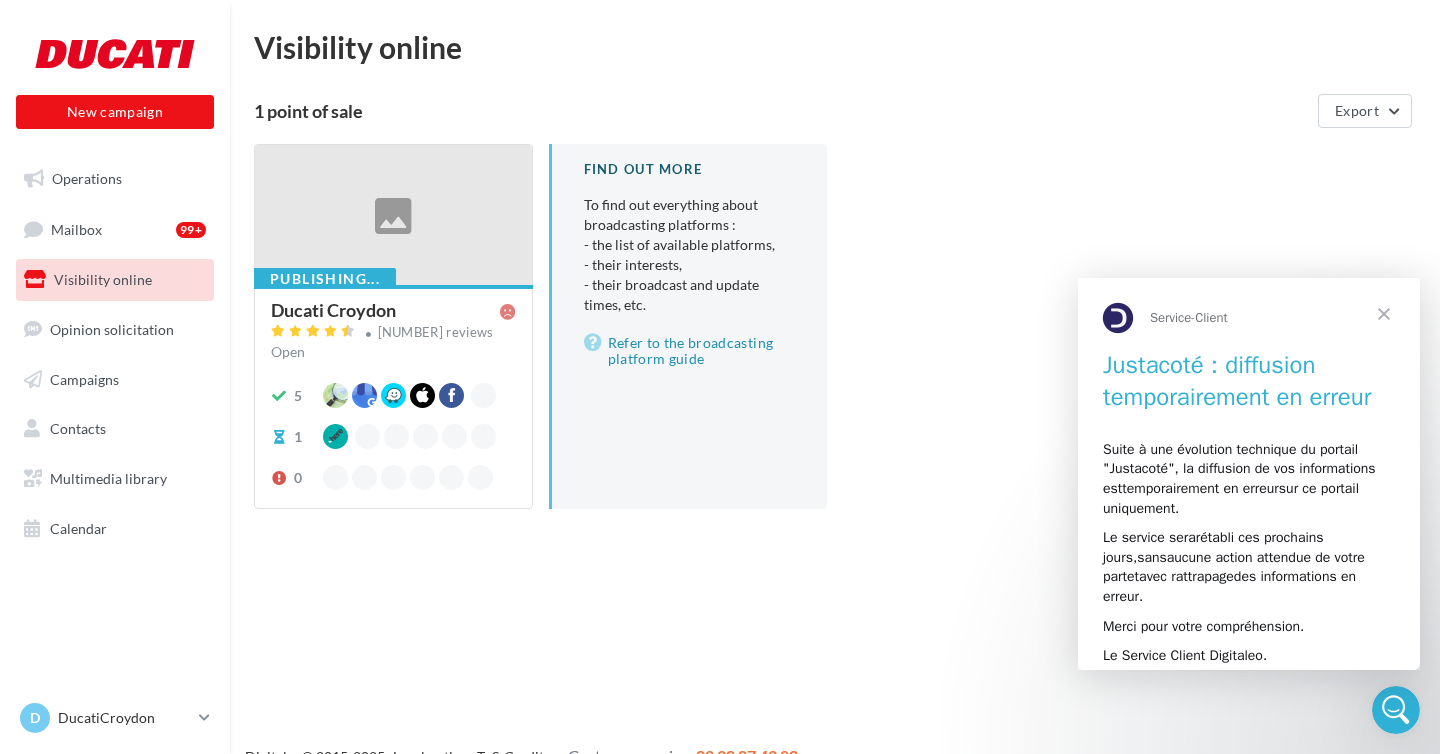 click at bounding box center (393, 216) 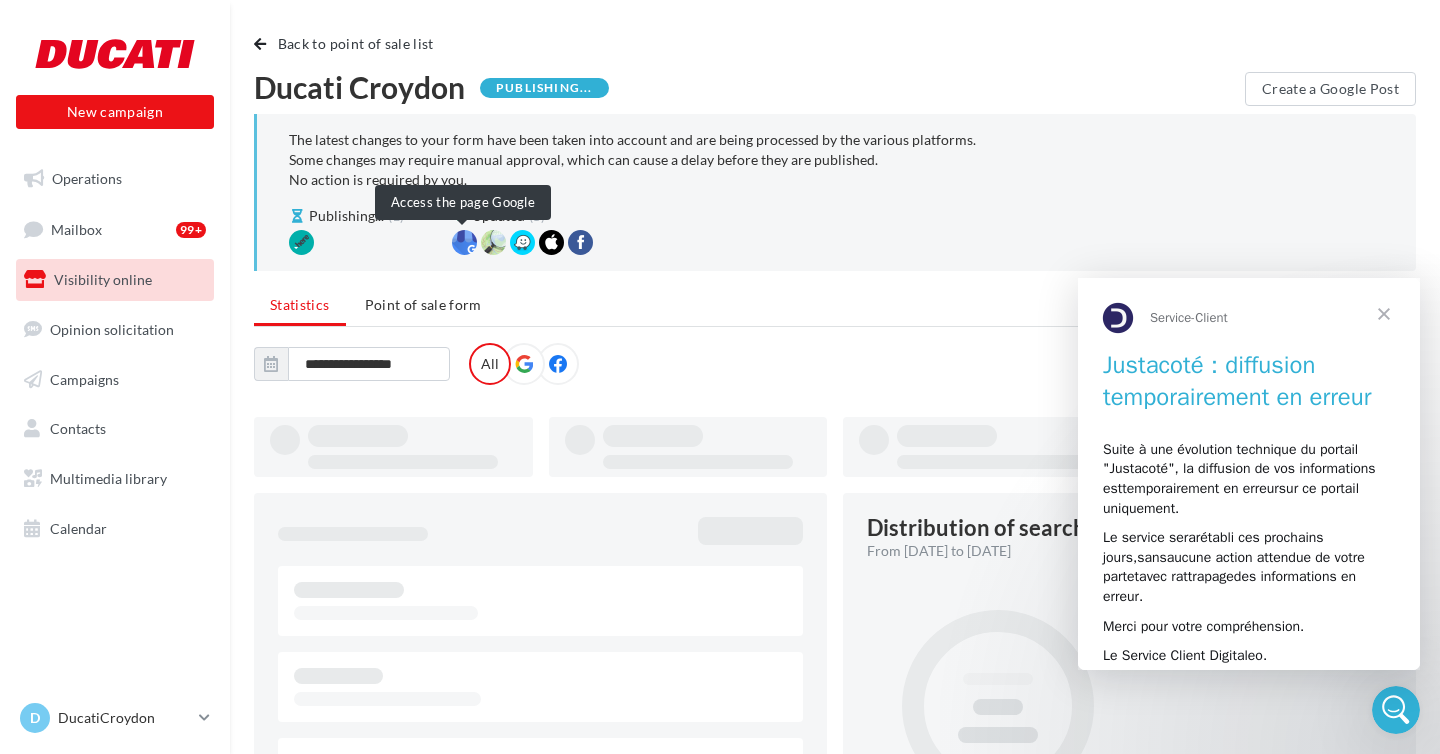type on "**********" 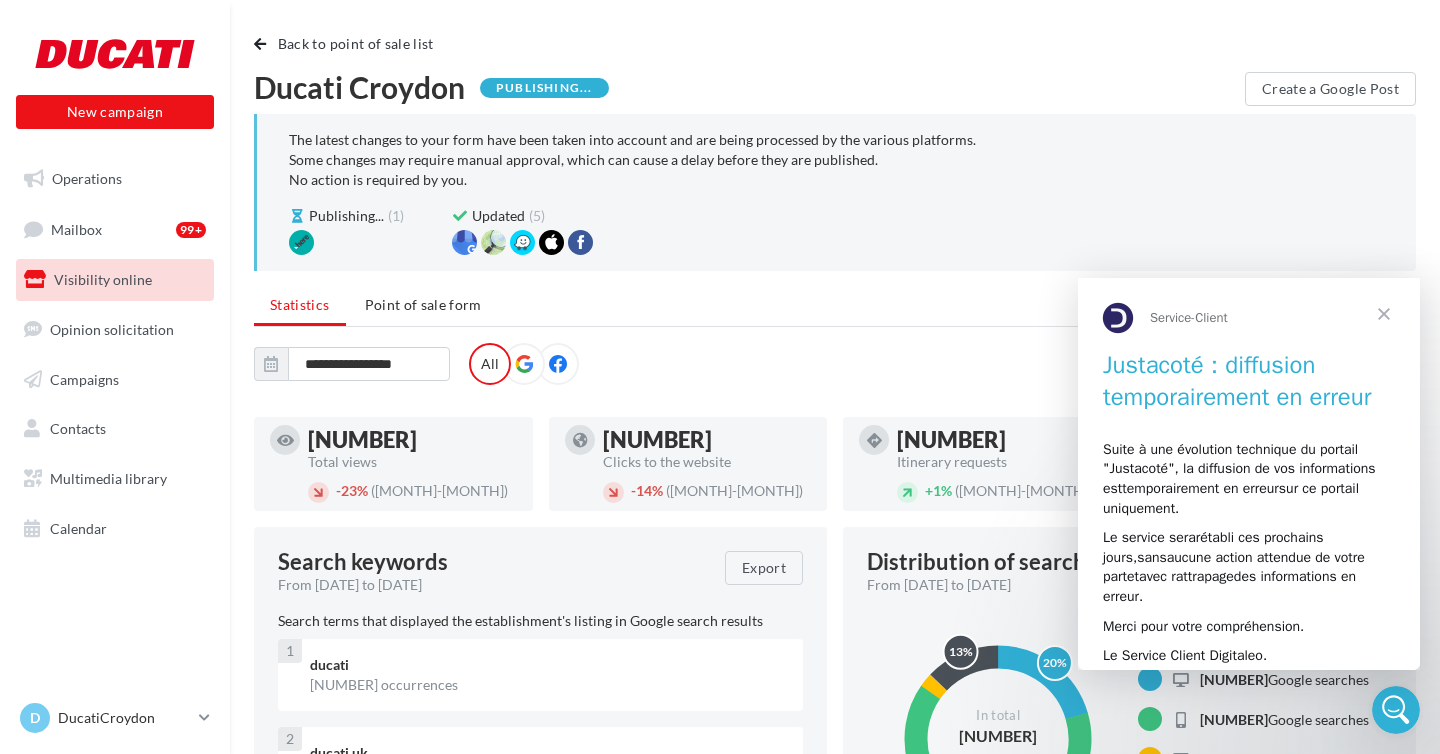 click at bounding box center (1384, 314) 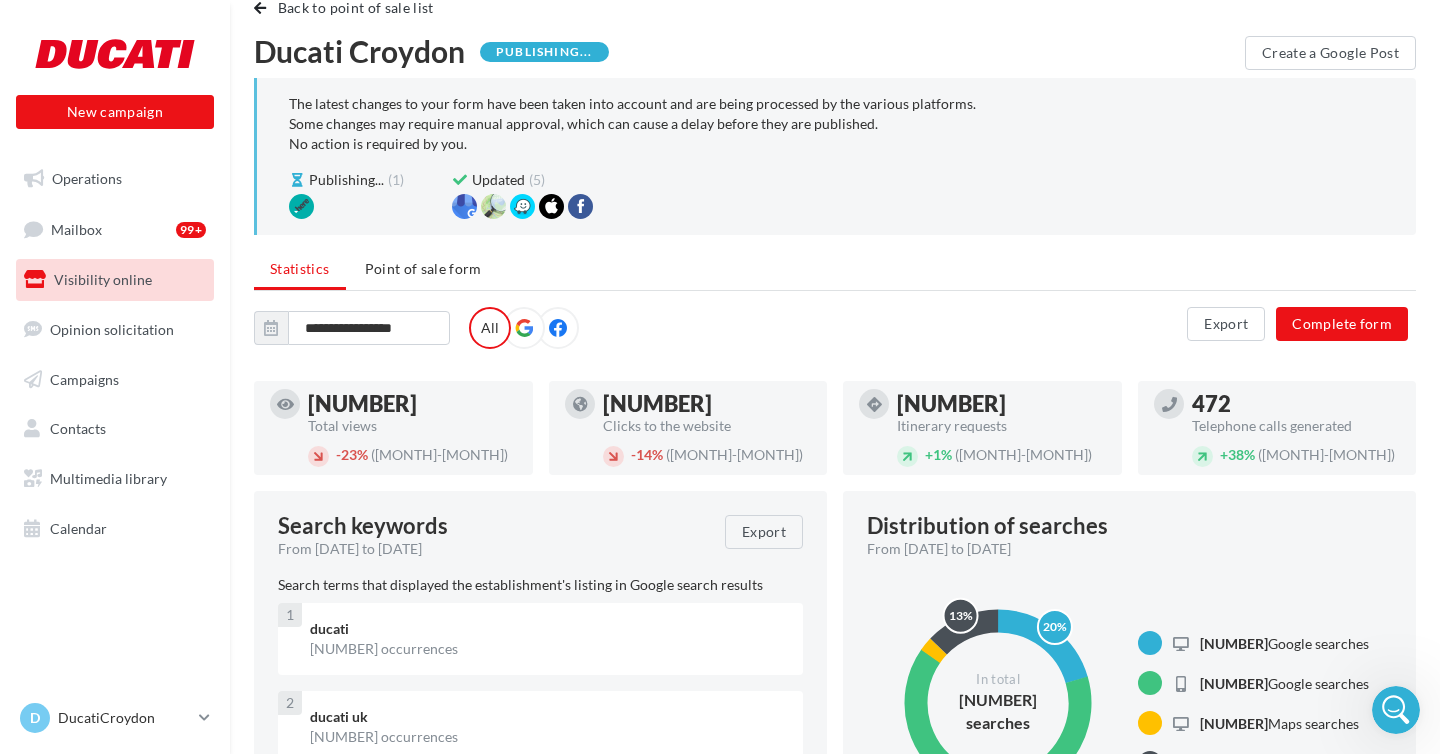 scroll, scrollTop: 58, scrollLeft: 0, axis: vertical 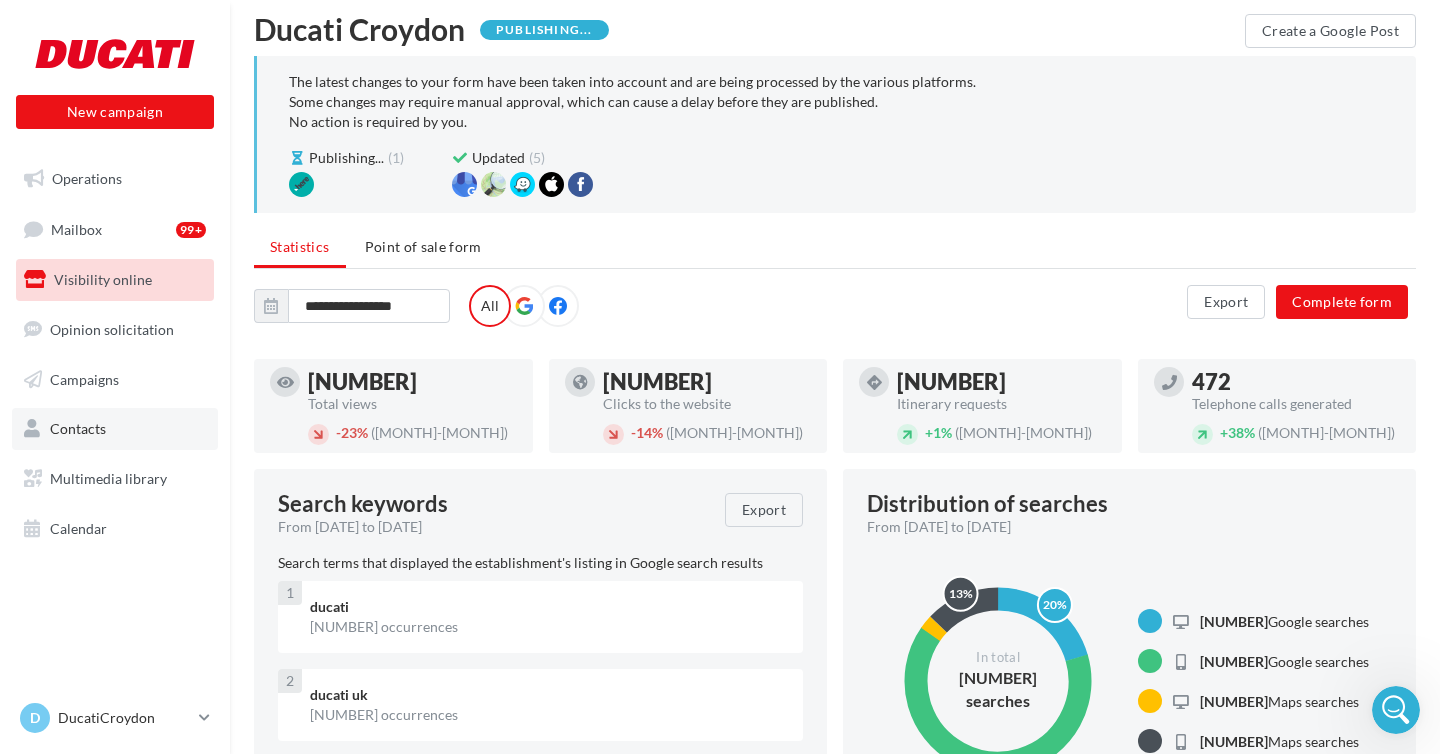 click on "Contacts" at bounding box center [115, 429] 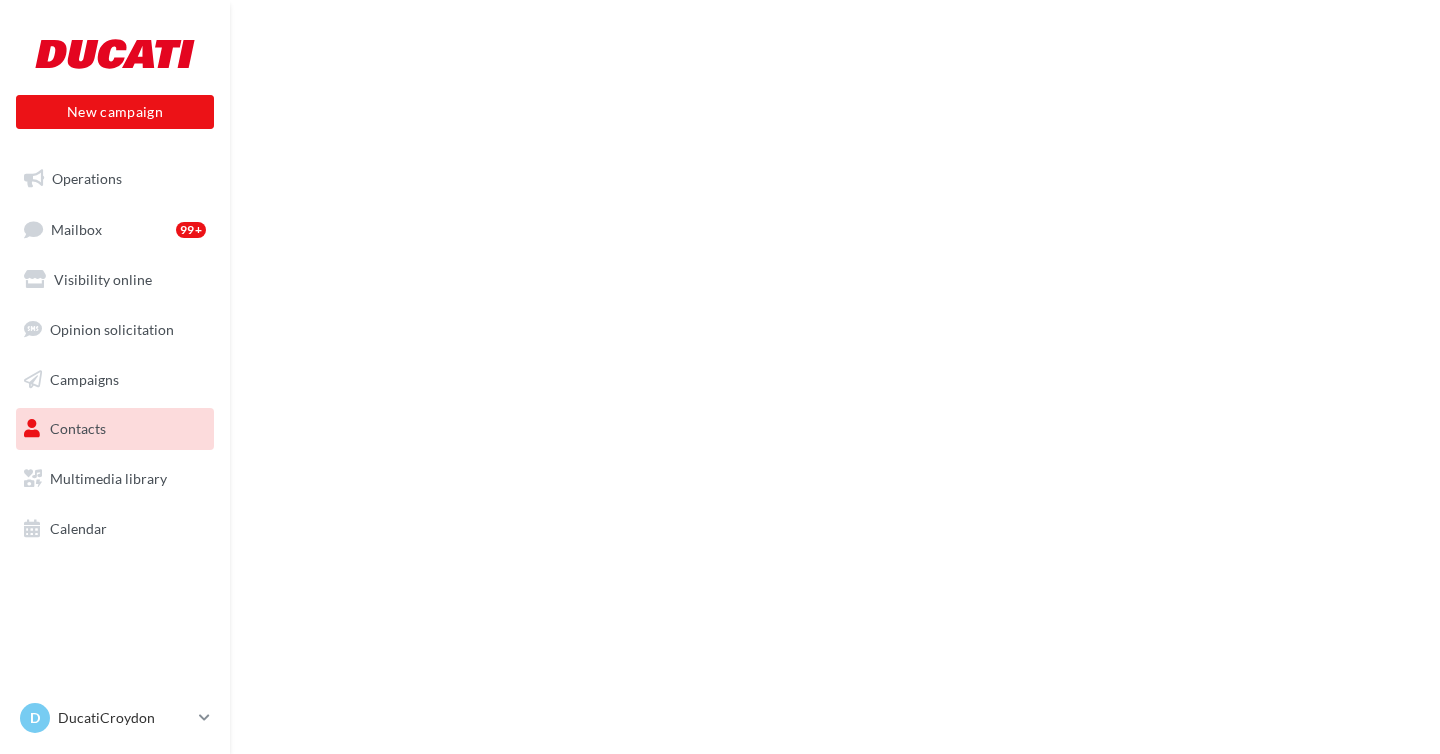 scroll, scrollTop: 0, scrollLeft: 0, axis: both 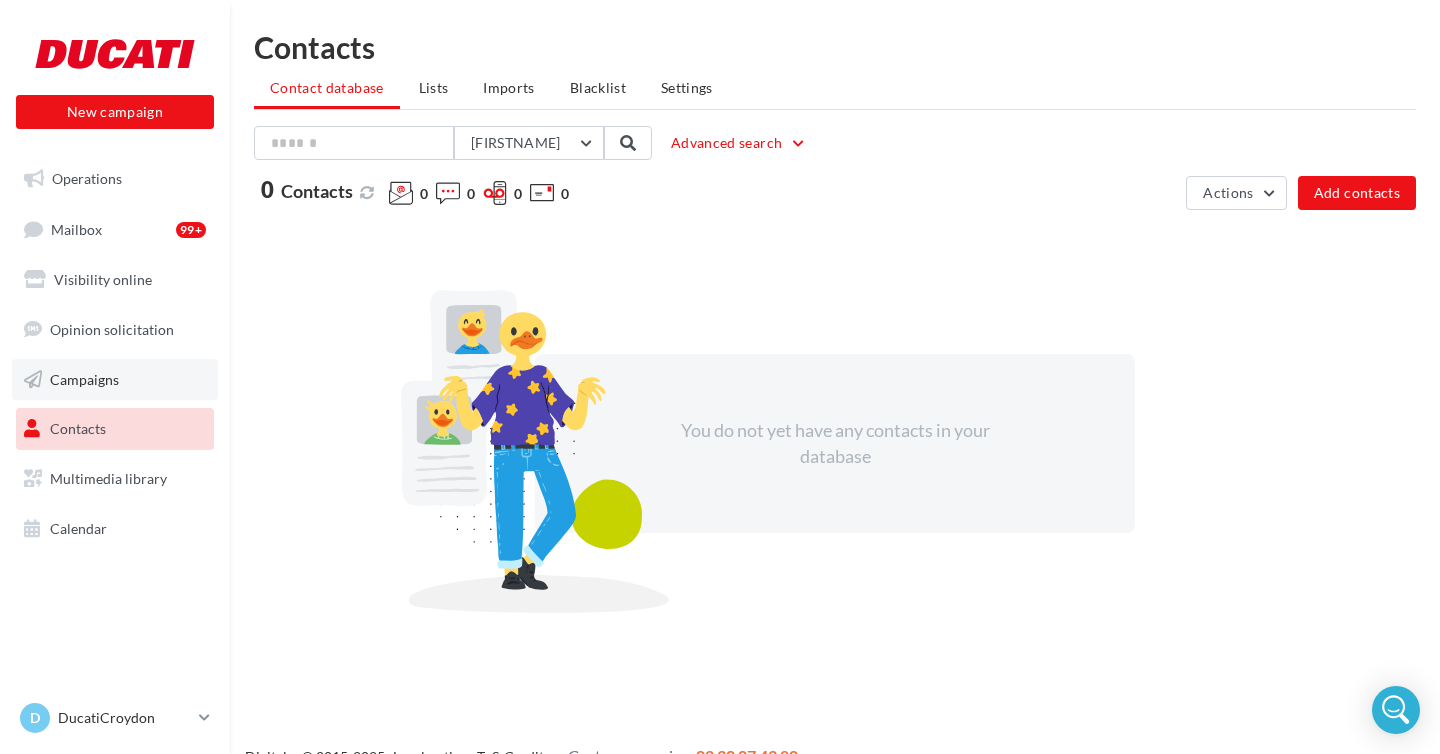 click on "Campaigns" at bounding box center (115, 380) 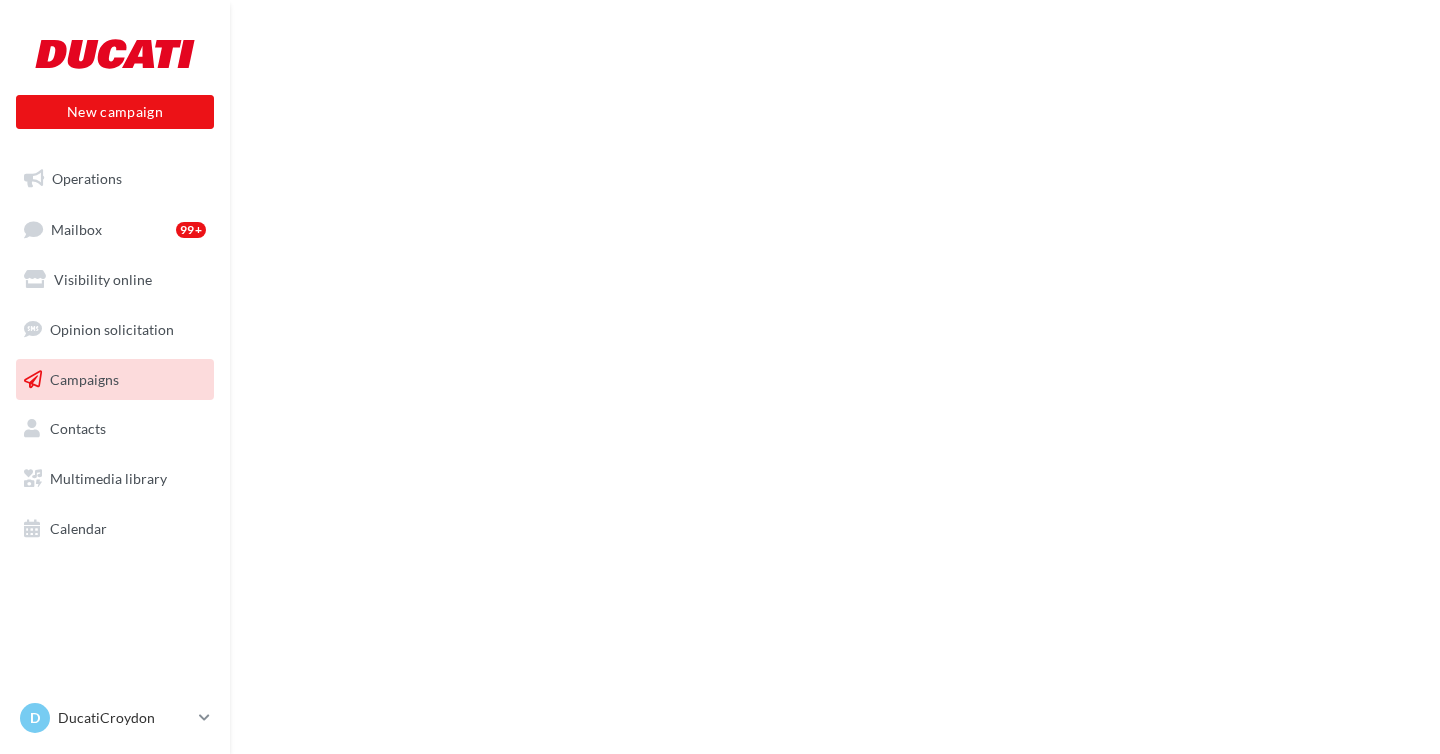 scroll, scrollTop: 0, scrollLeft: 0, axis: both 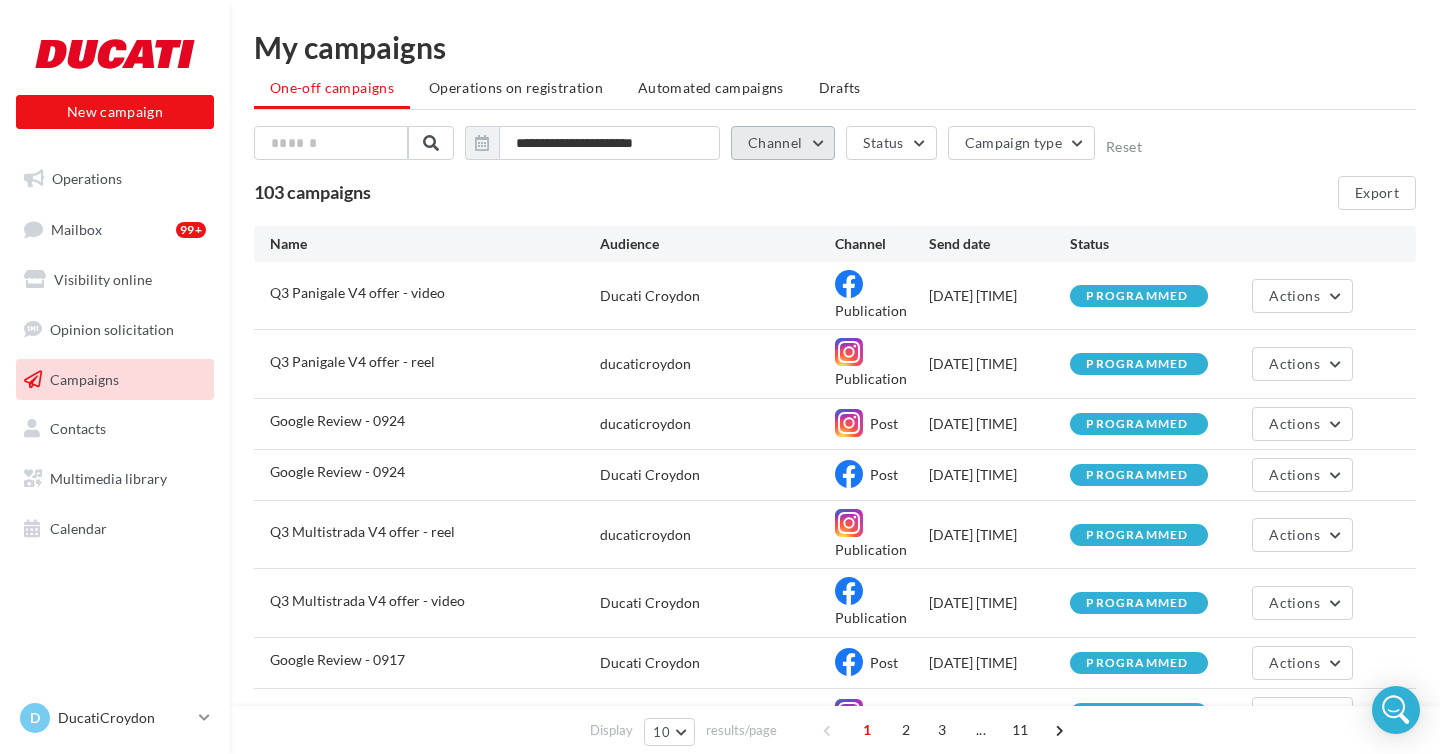 click on "Channel" at bounding box center (783, 143) 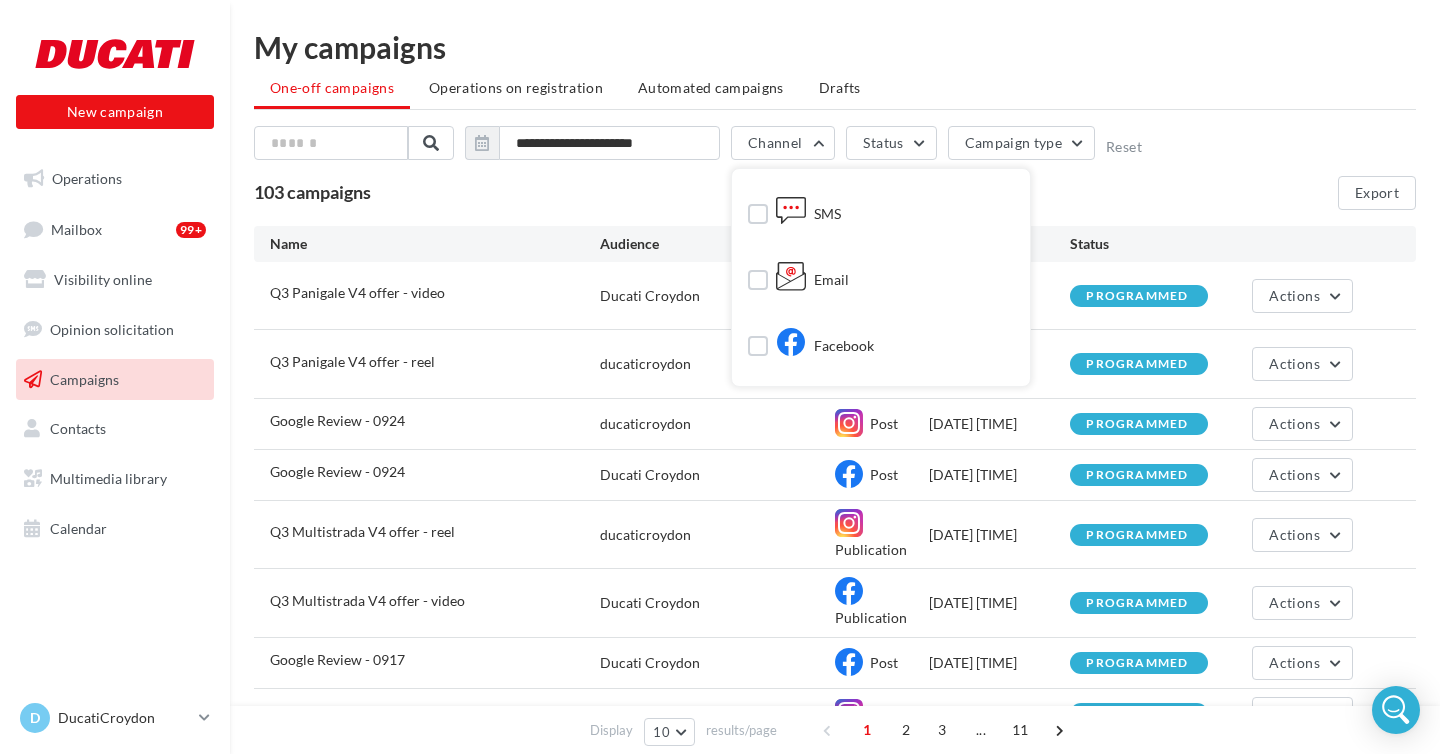 click on "Email" at bounding box center (881, 276) 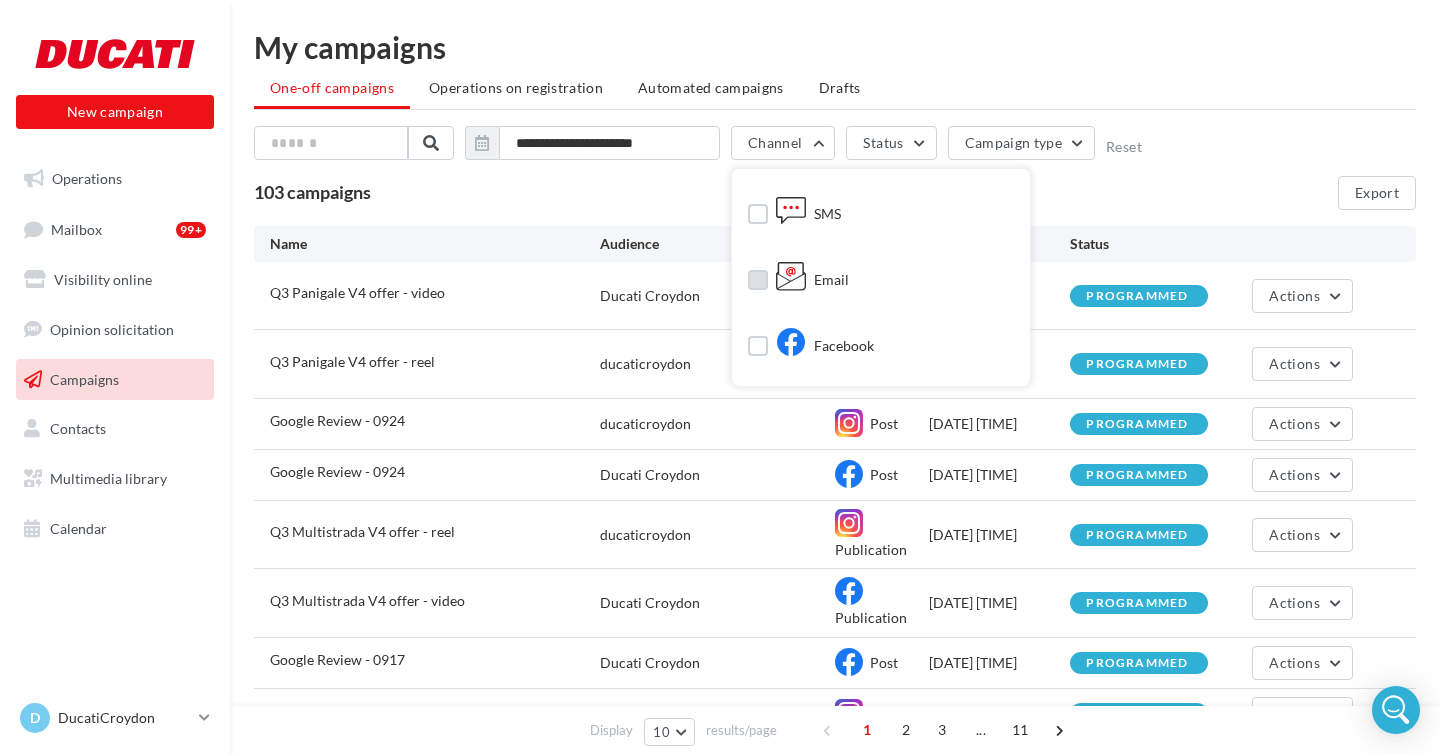 click at bounding box center (791, 276) 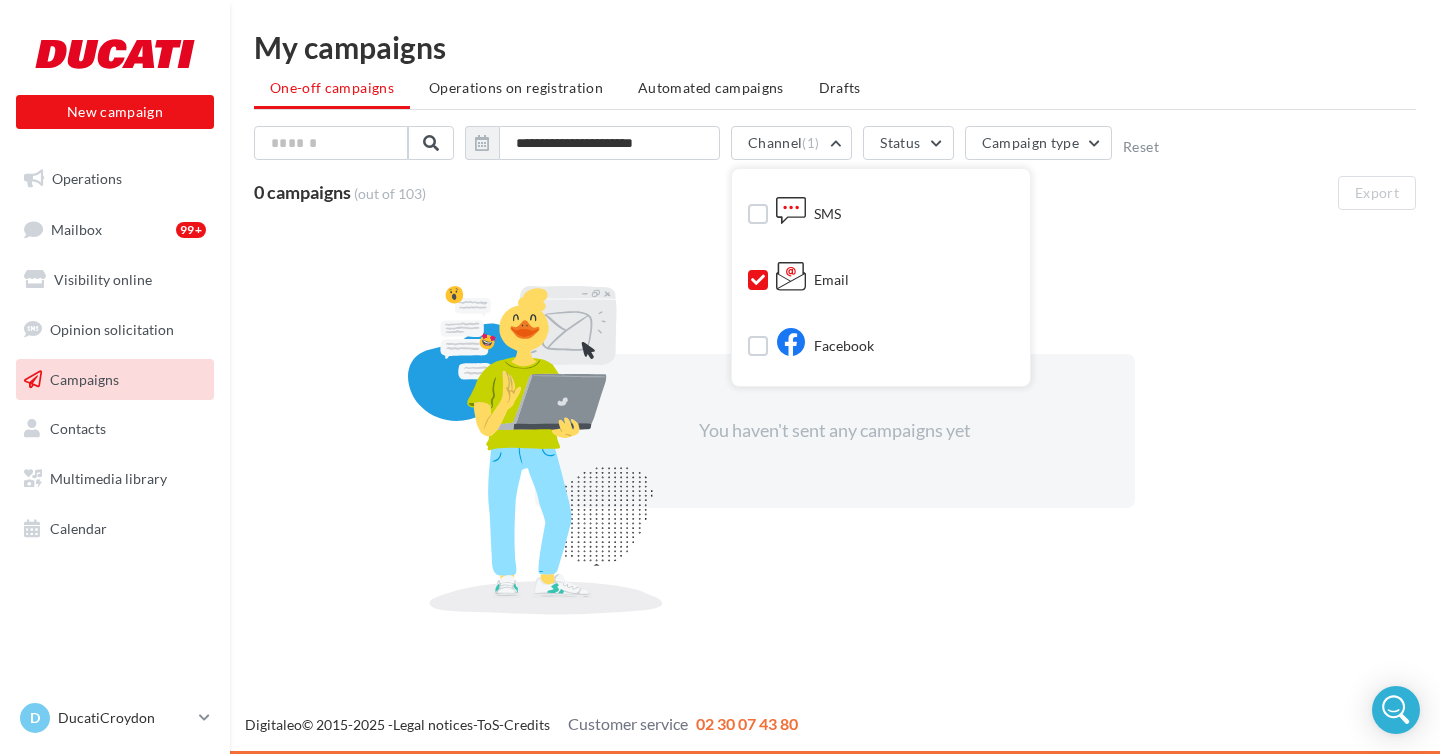 click on "0 campaigns
(out of 103)
Export" at bounding box center [835, 193] 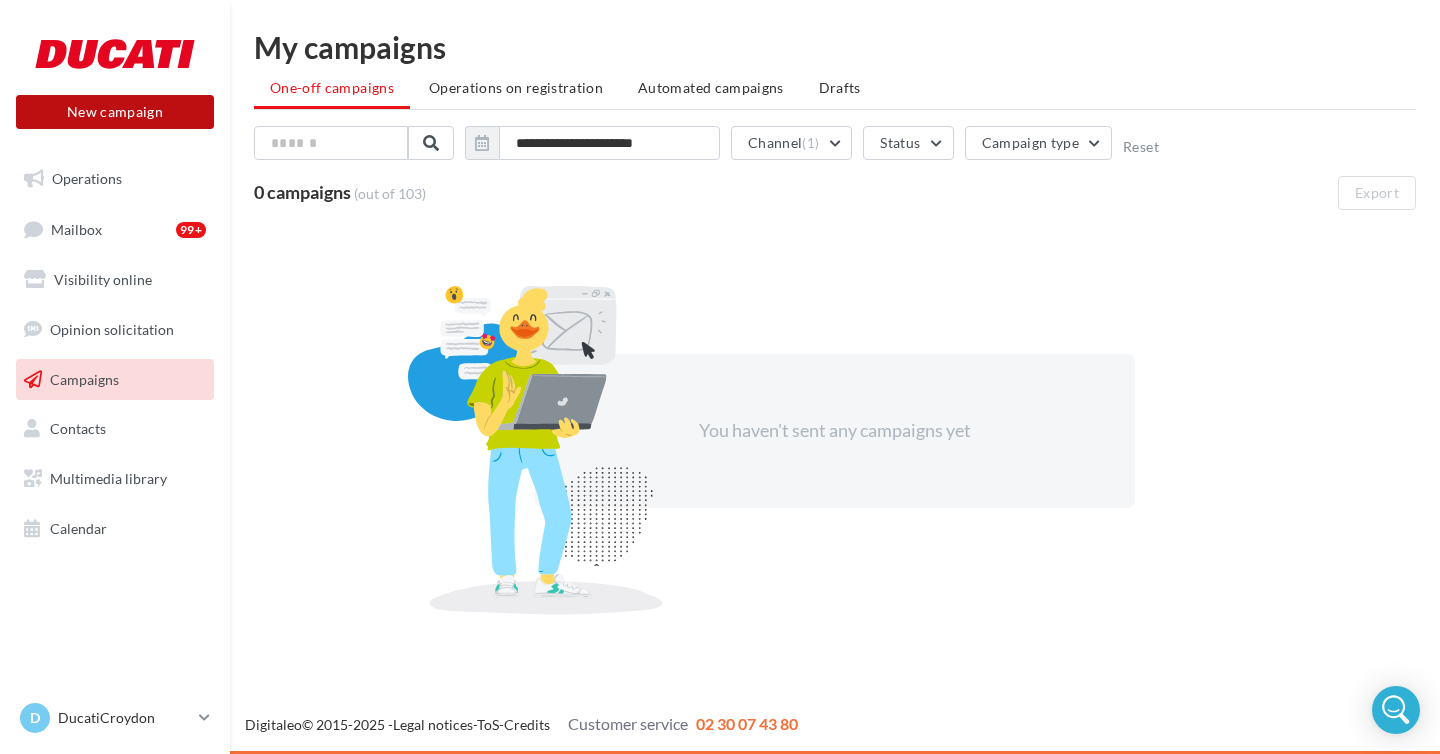 click on "New campaign" at bounding box center [115, 112] 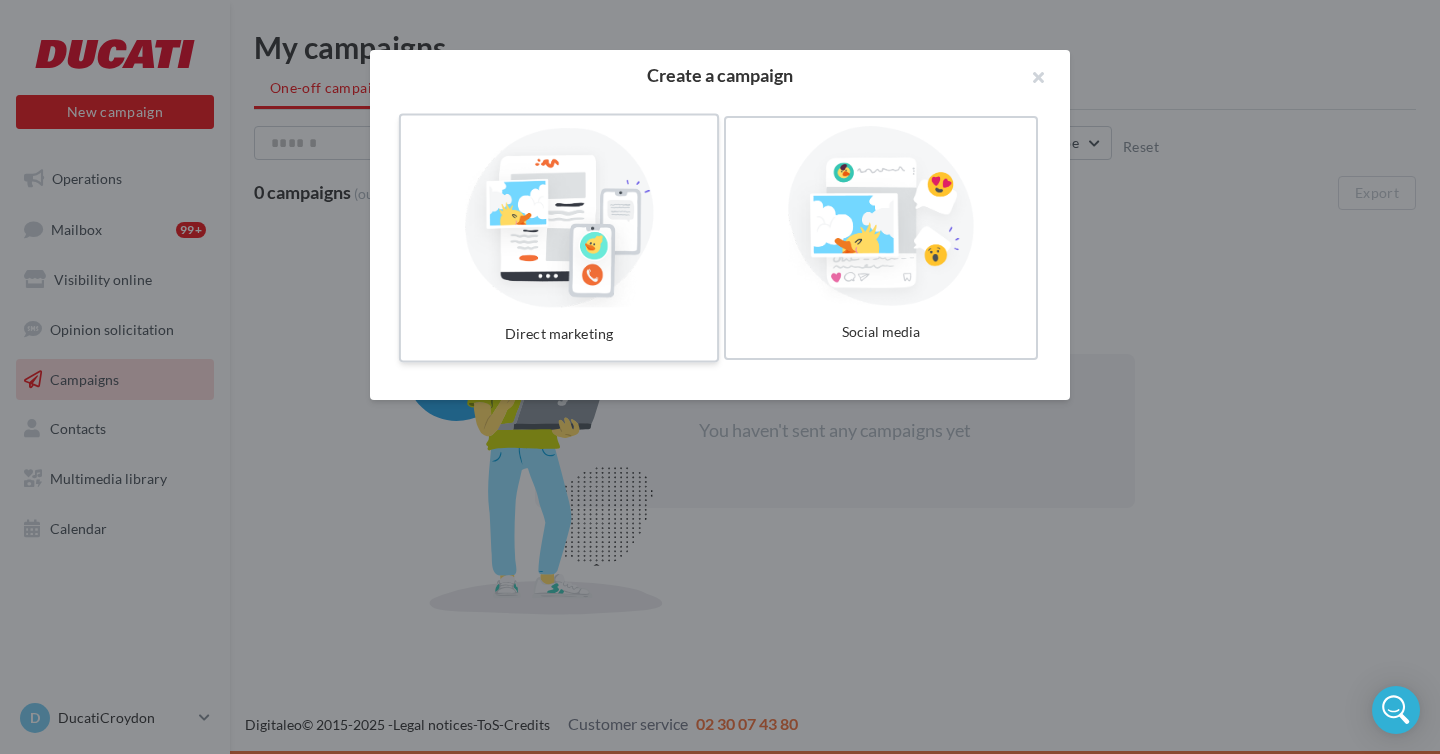 click at bounding box center (559, 216) 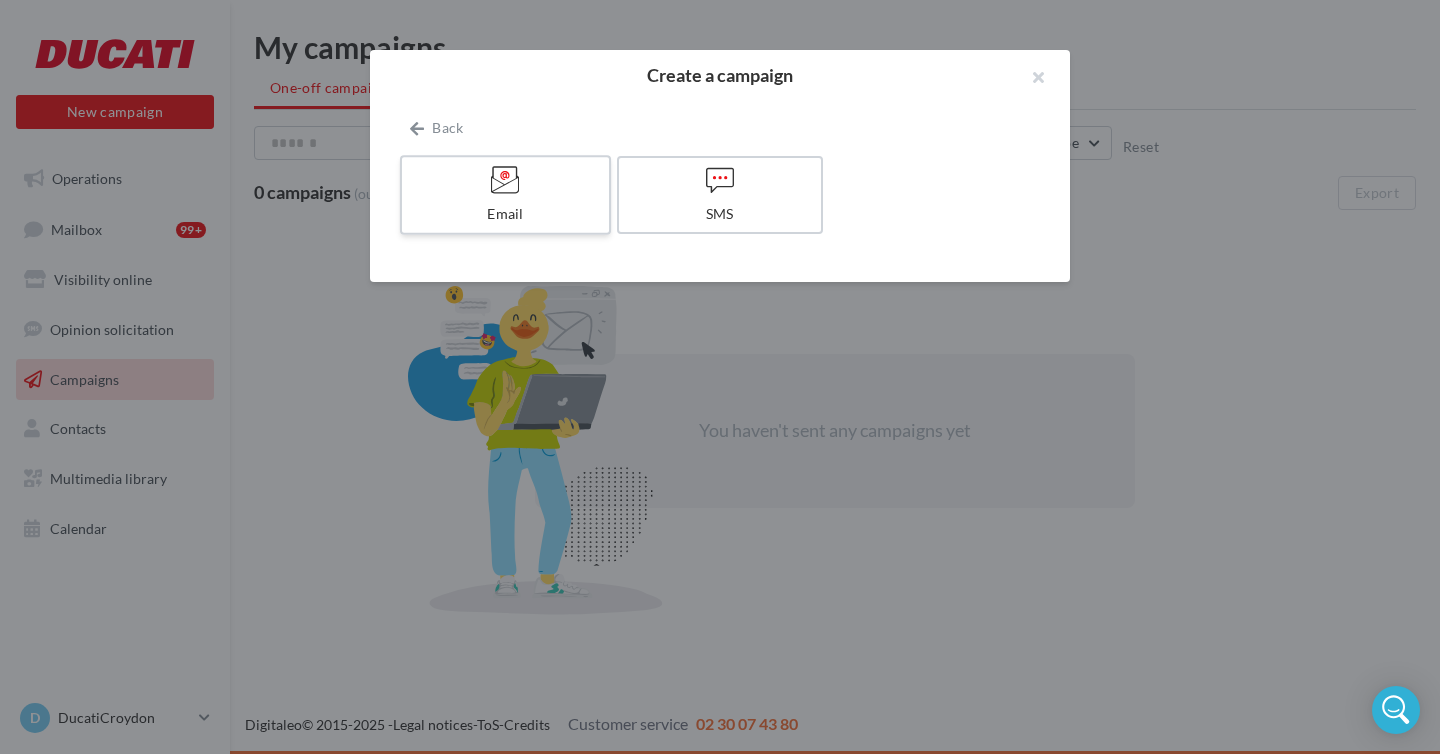 click on "Email" at bounding box center [505, 214] 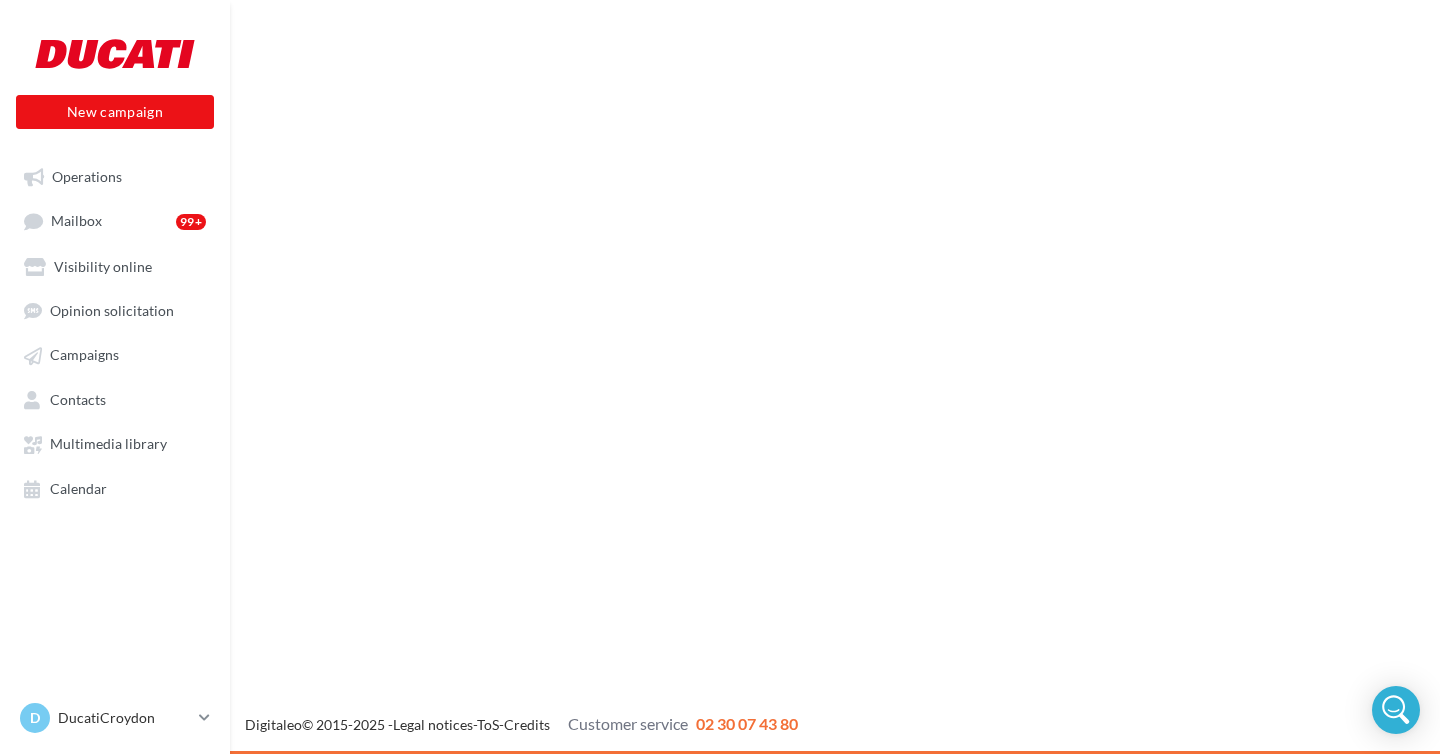 scroll, scrollTop: 0, scrollLeft: 0, axis: both 